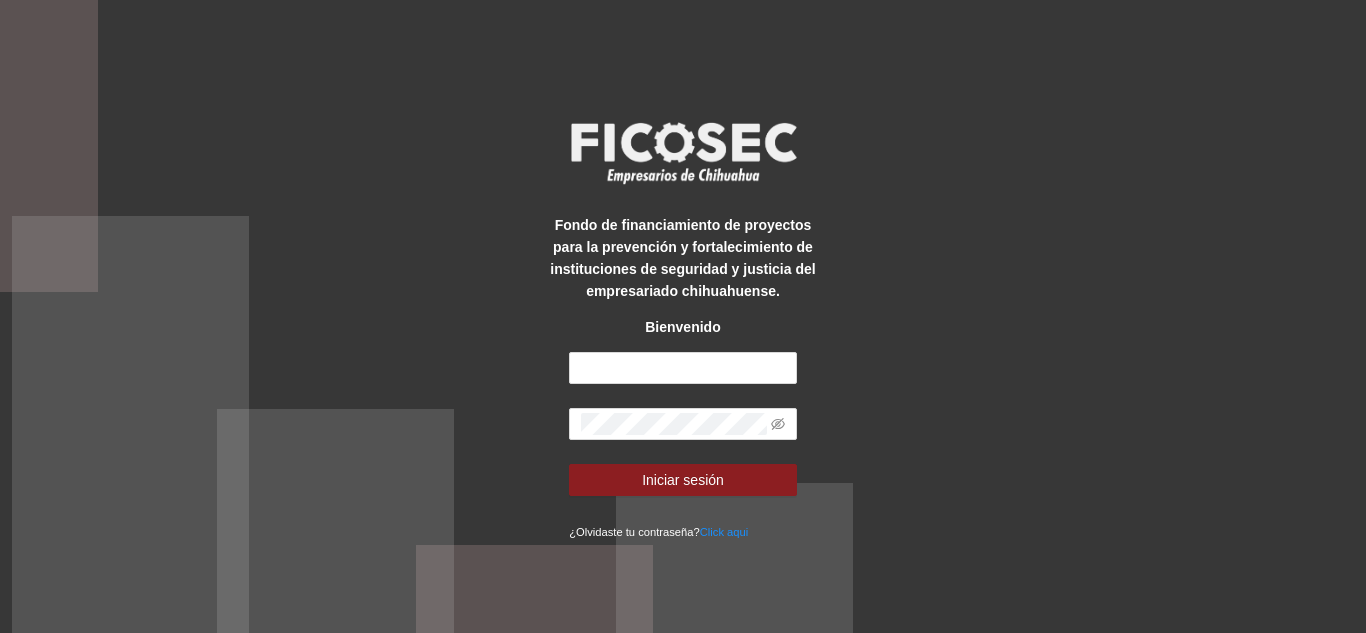 scroll, scrollTop: 0, scrollLeft: 0, axis: both 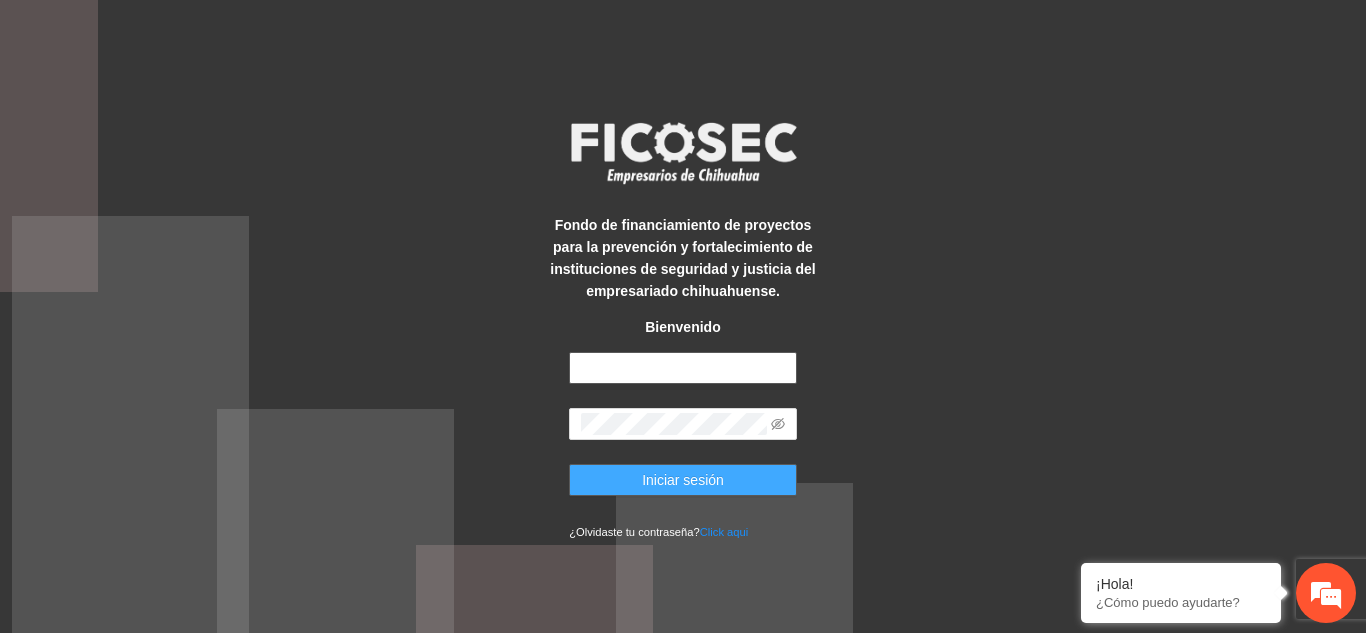 type on "**********" 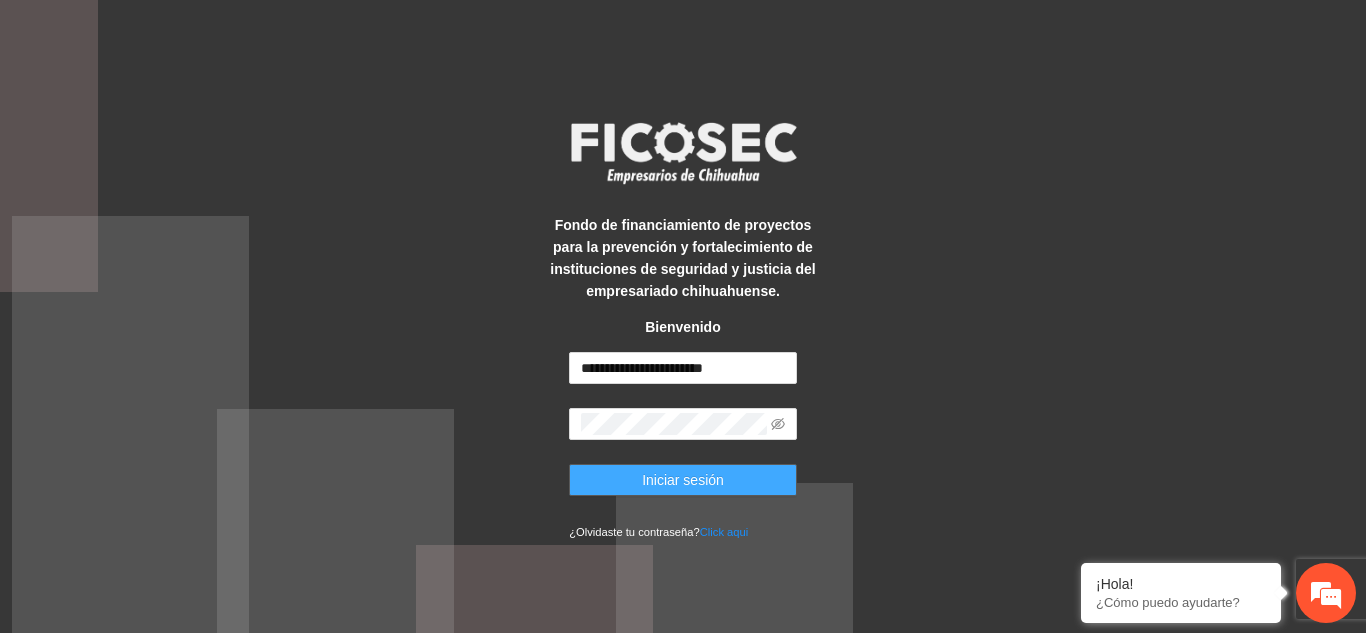 click on "Iniciar sesión" at bounding box center (683, 480) 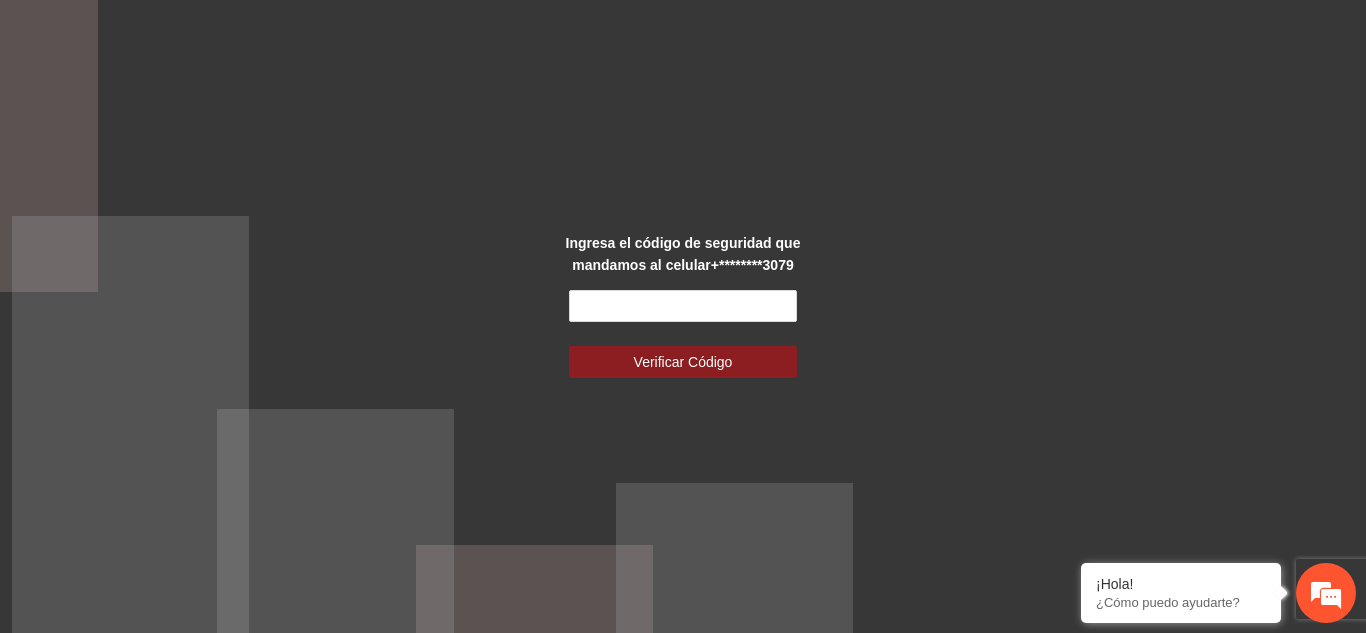 scroll, scrollTop: 0, scrollLeft: 0, axis: both 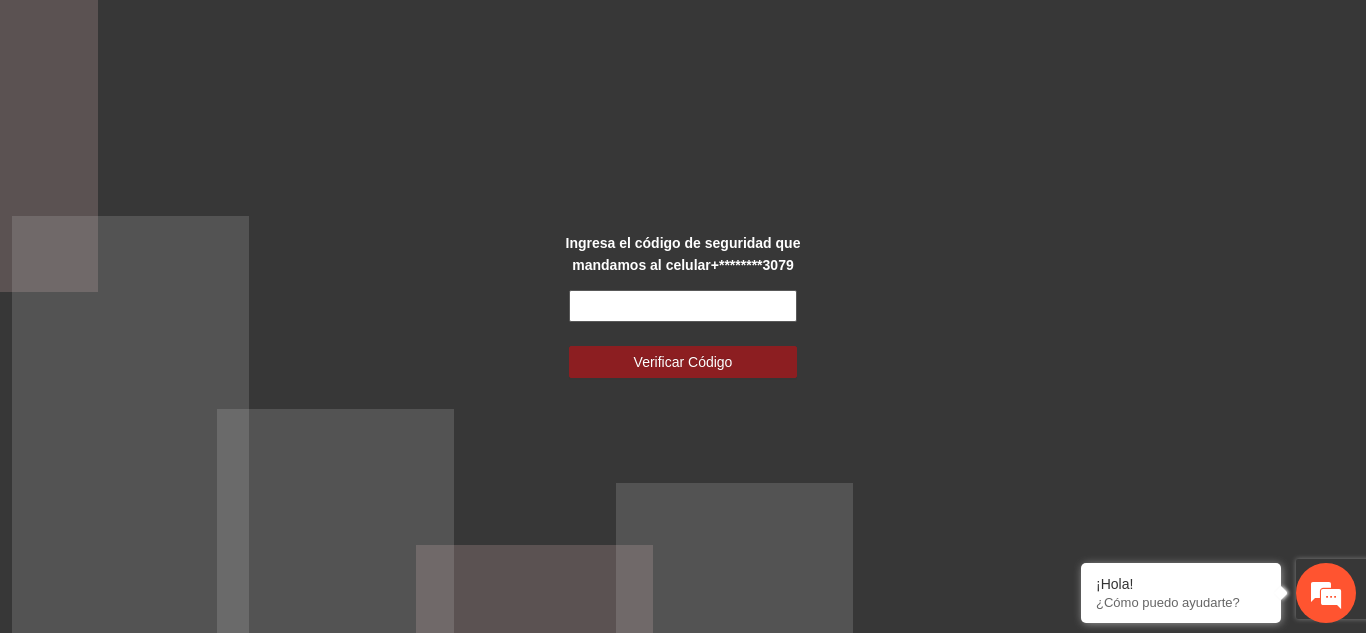 click at bounding box center (683, 306) 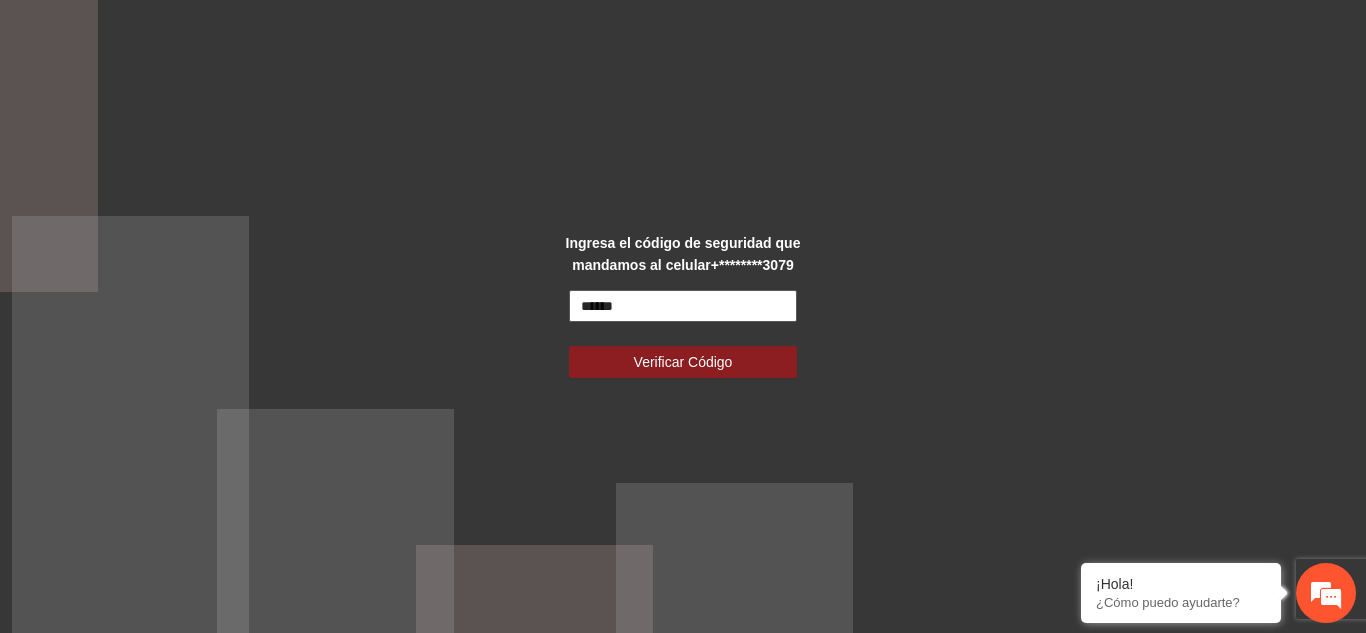 type on "******" 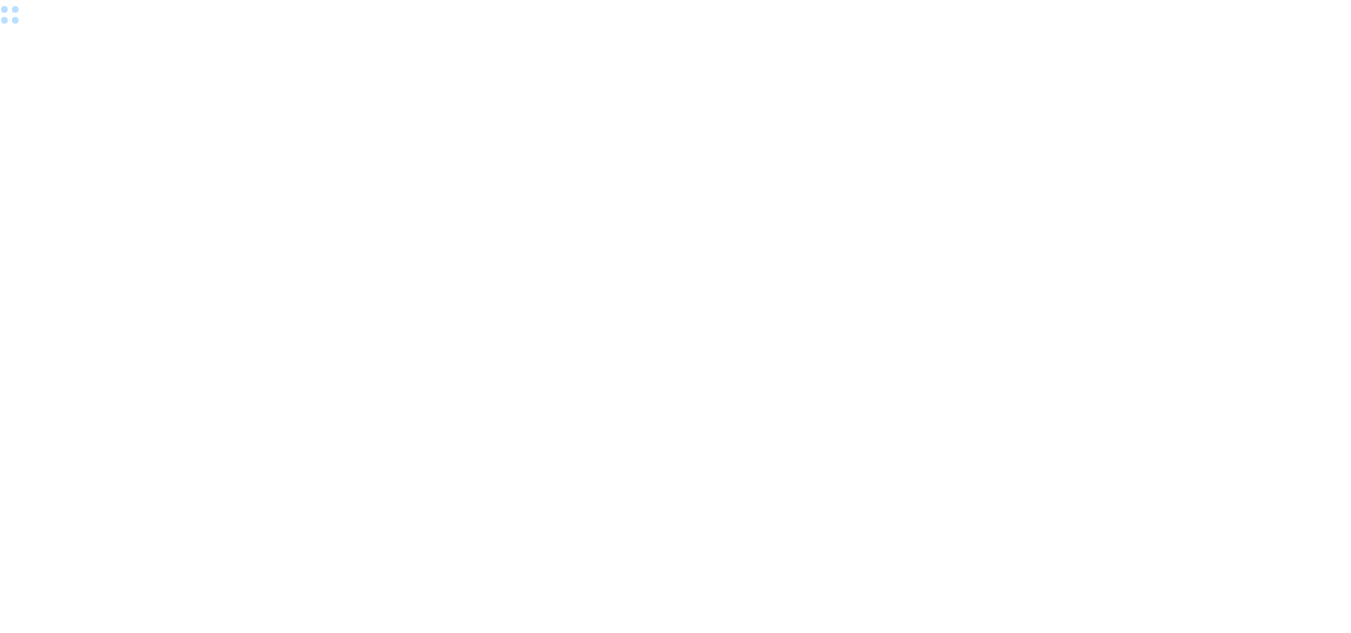scroll, scrollTop: 0, scrollLeft: 0, axis: both 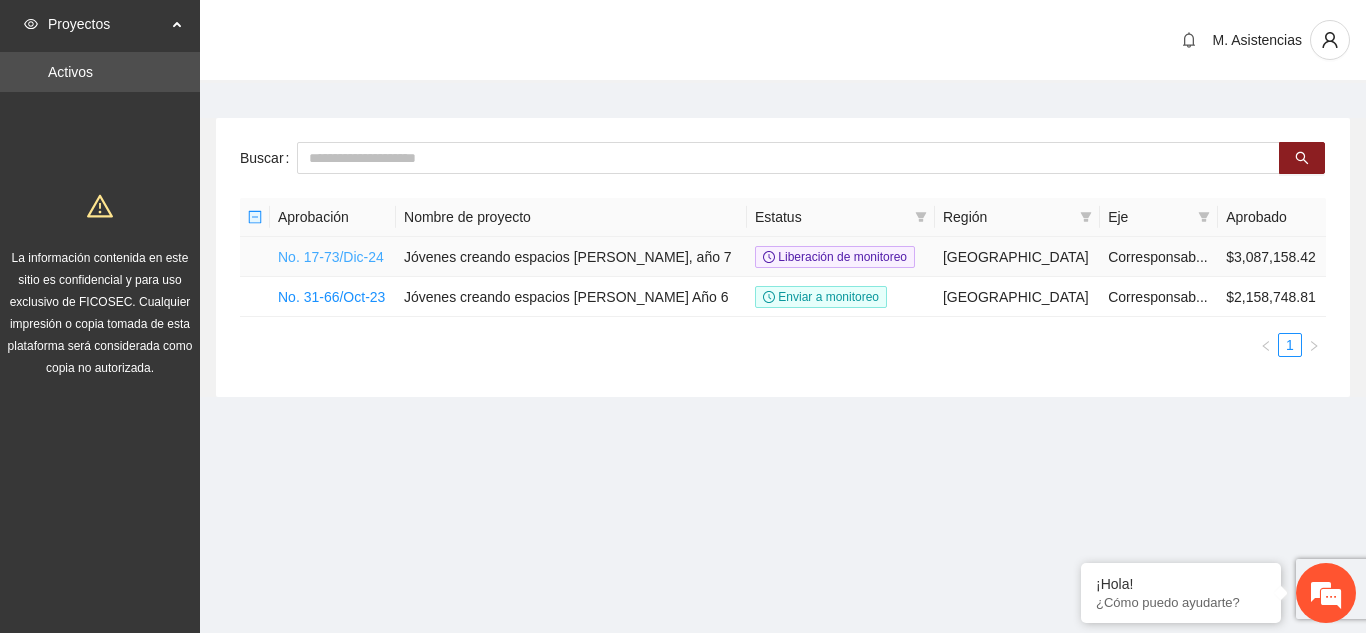 click on "No. 17-73/Dic-24" at bounding box center (331, 257) 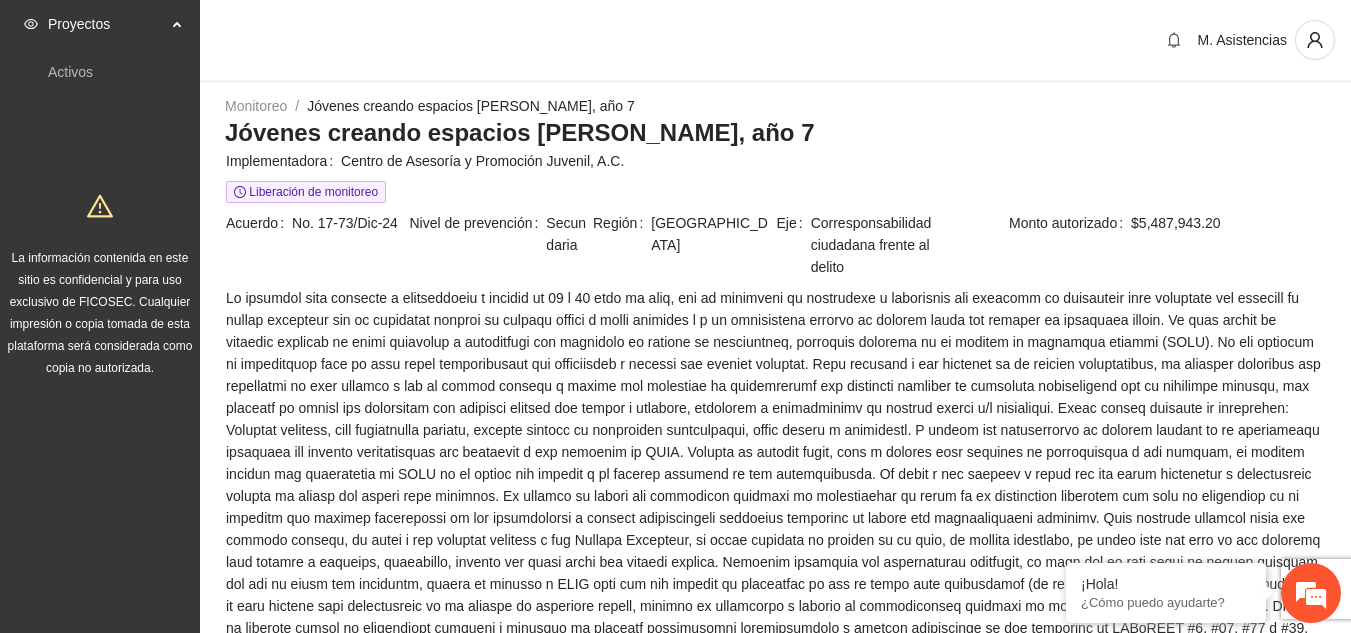 scroll, scrollTop: 0, scrollLeft: 0, axis: both 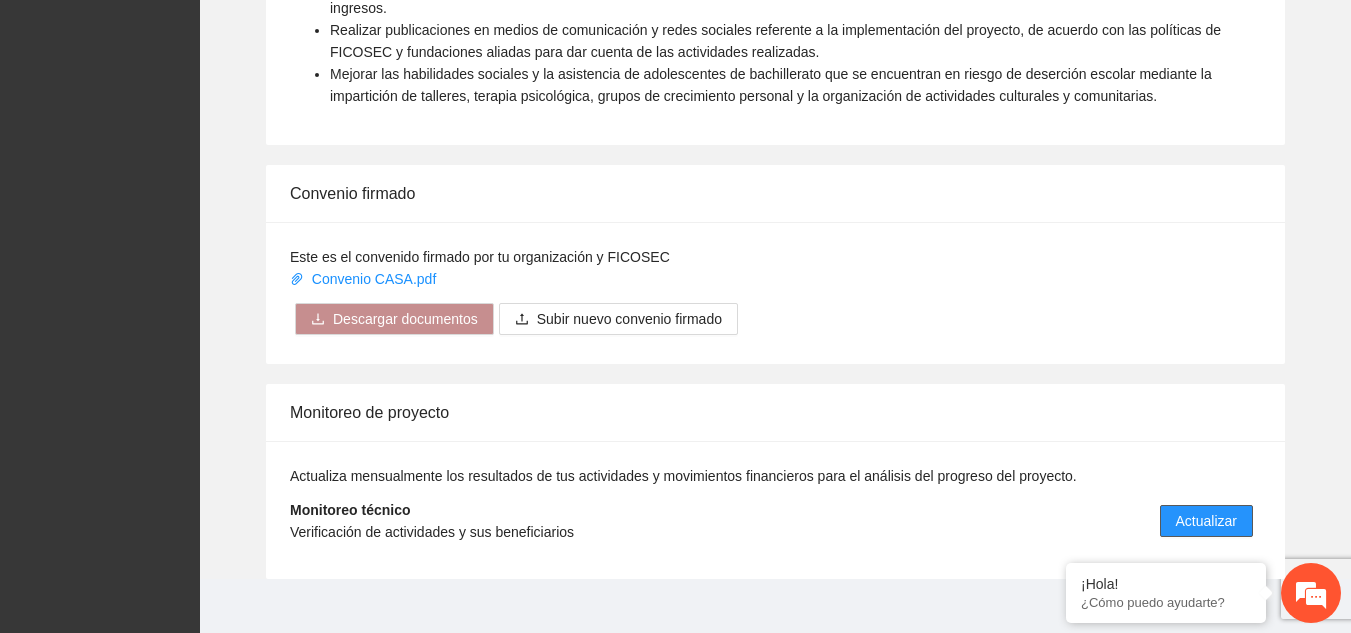 click on "Actualizar" at bounding box center [1206, 521] 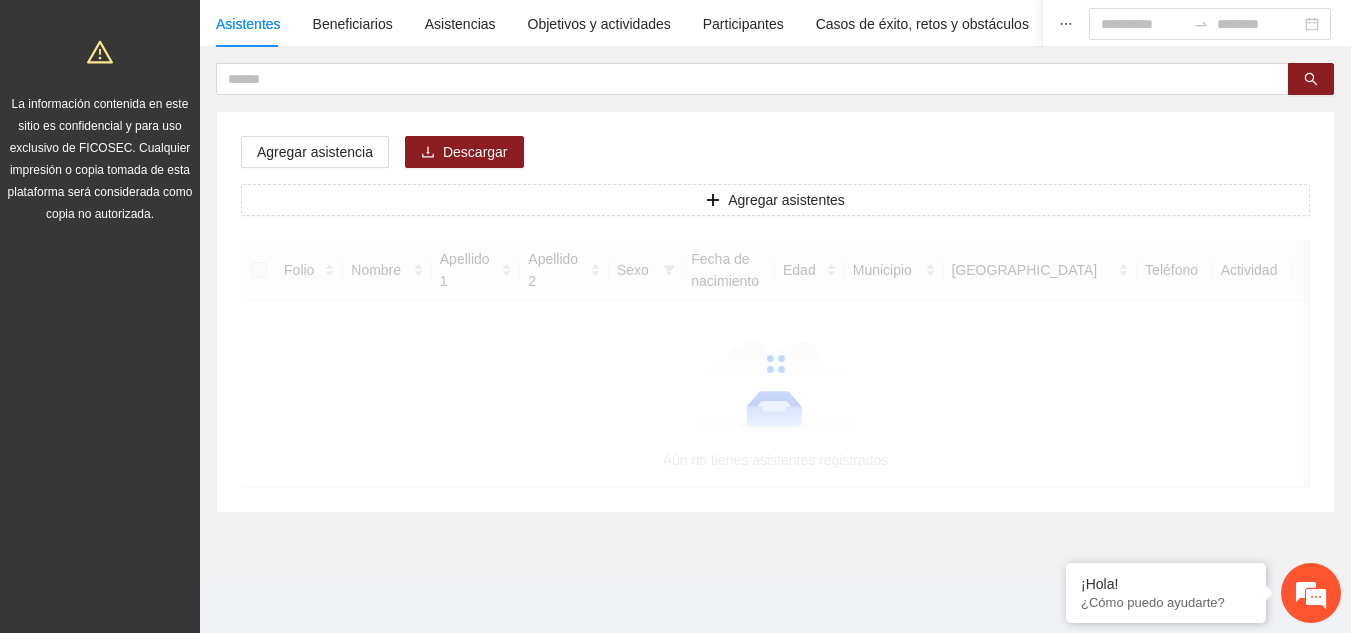 scroll, scrollTop: 0, scrollLeft: 0, axis: both 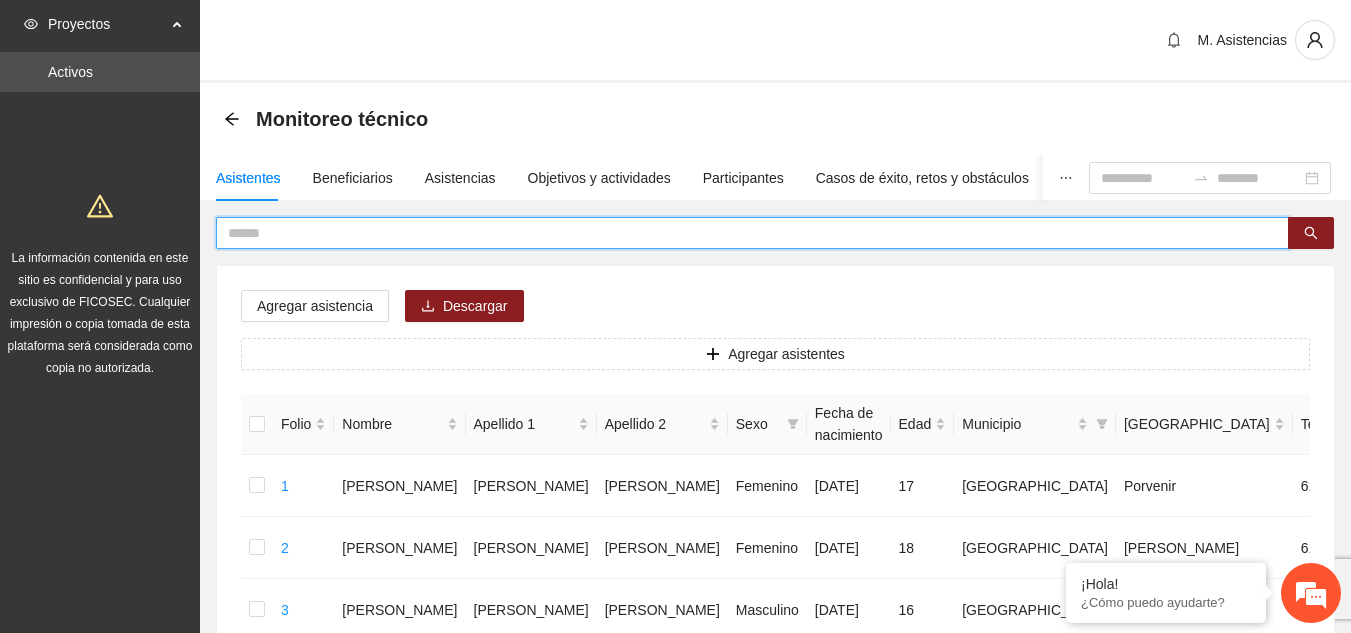 click at bounding box center (744, 233) 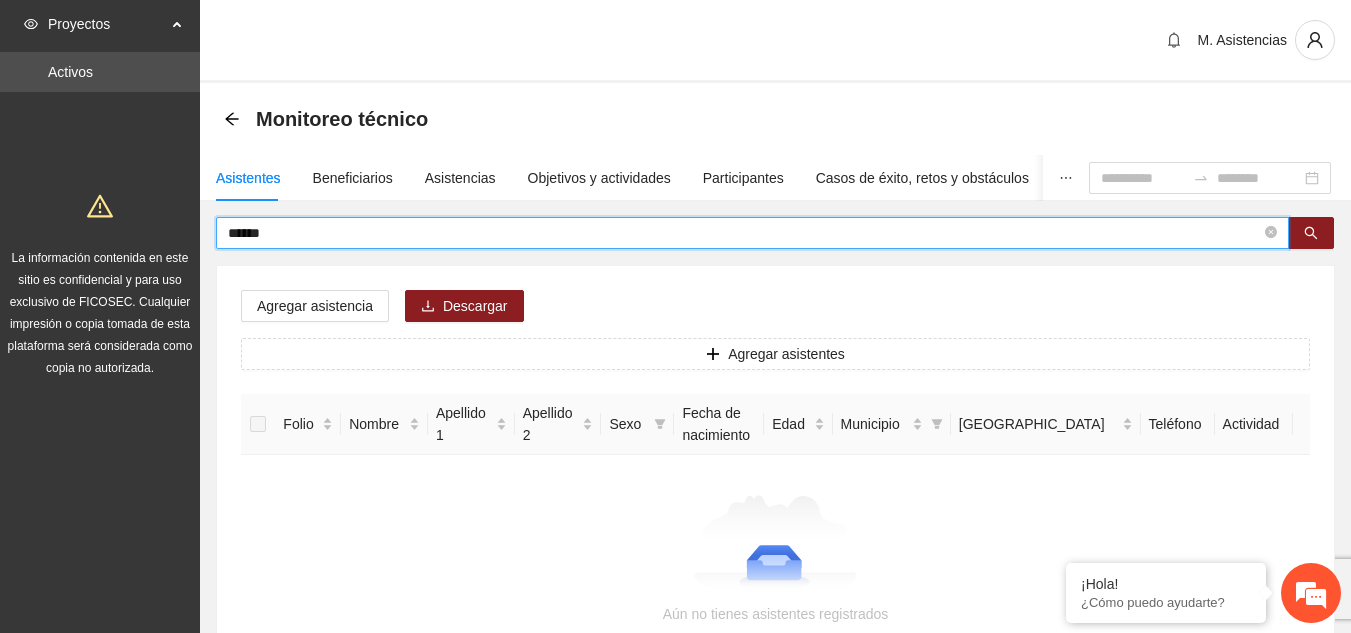 drag, startPoint x: 258, startPoint y: 231, endPoint x: 627, endPoint y: 300, distance: 375.39578 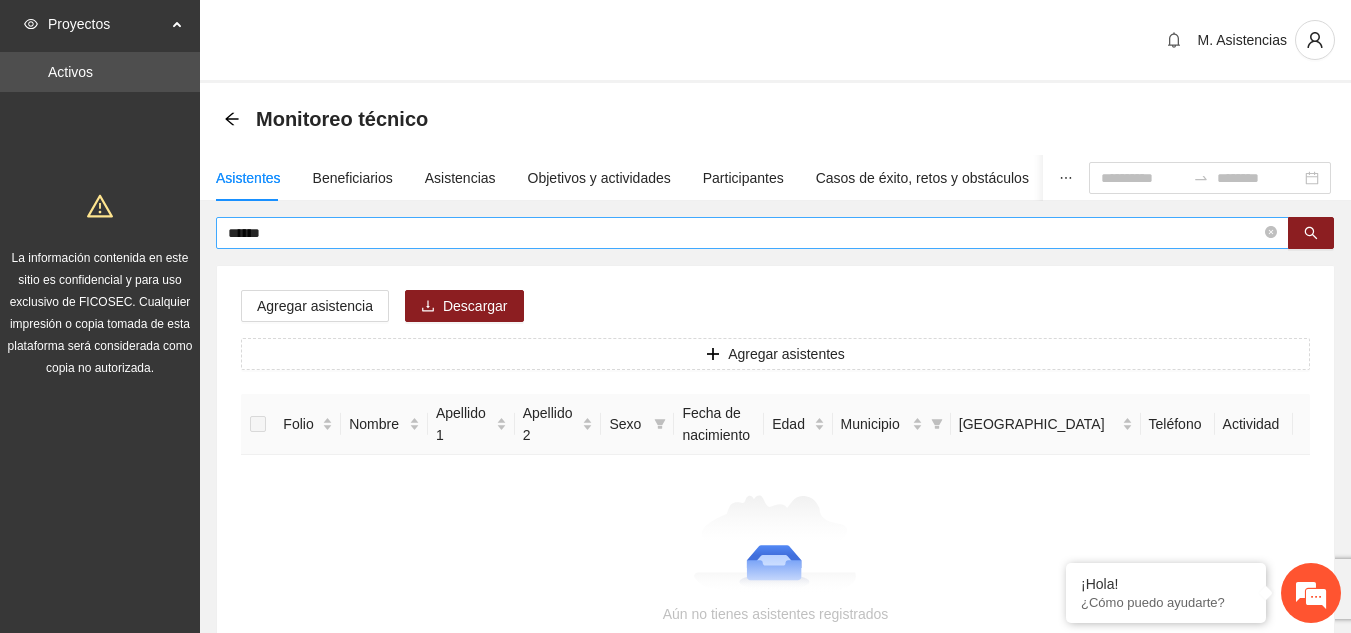 click on "*****" at bounding box center (744, 233) 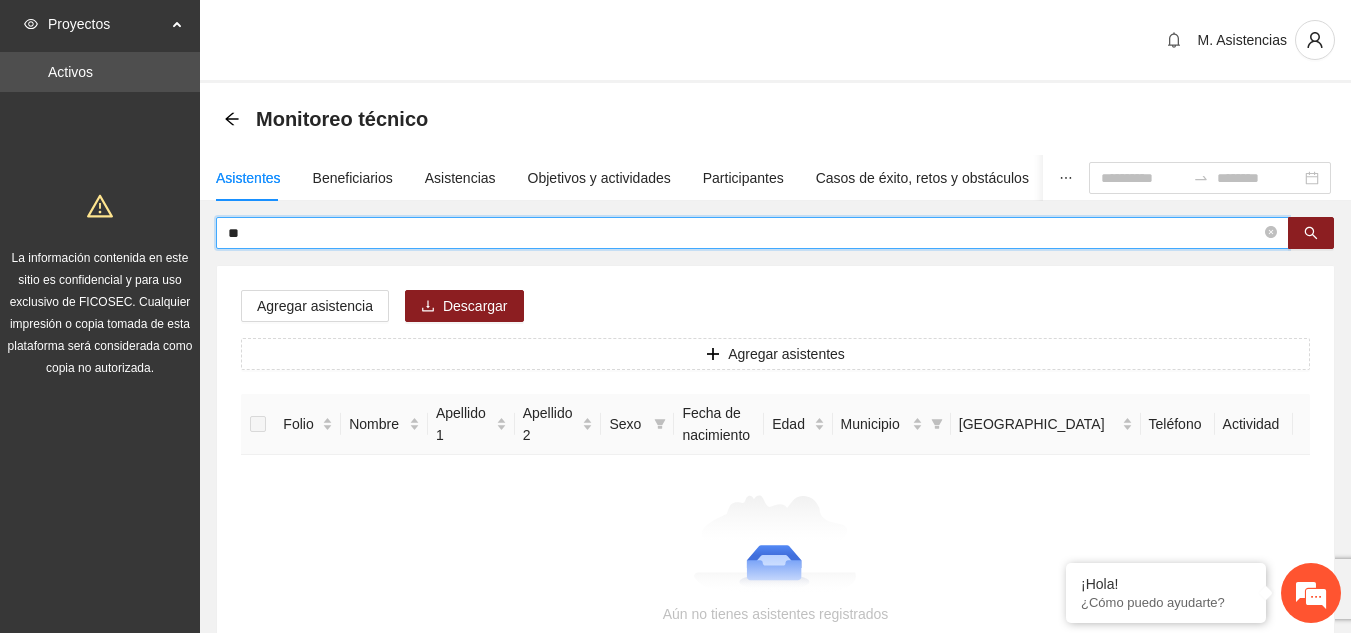 type on "*" 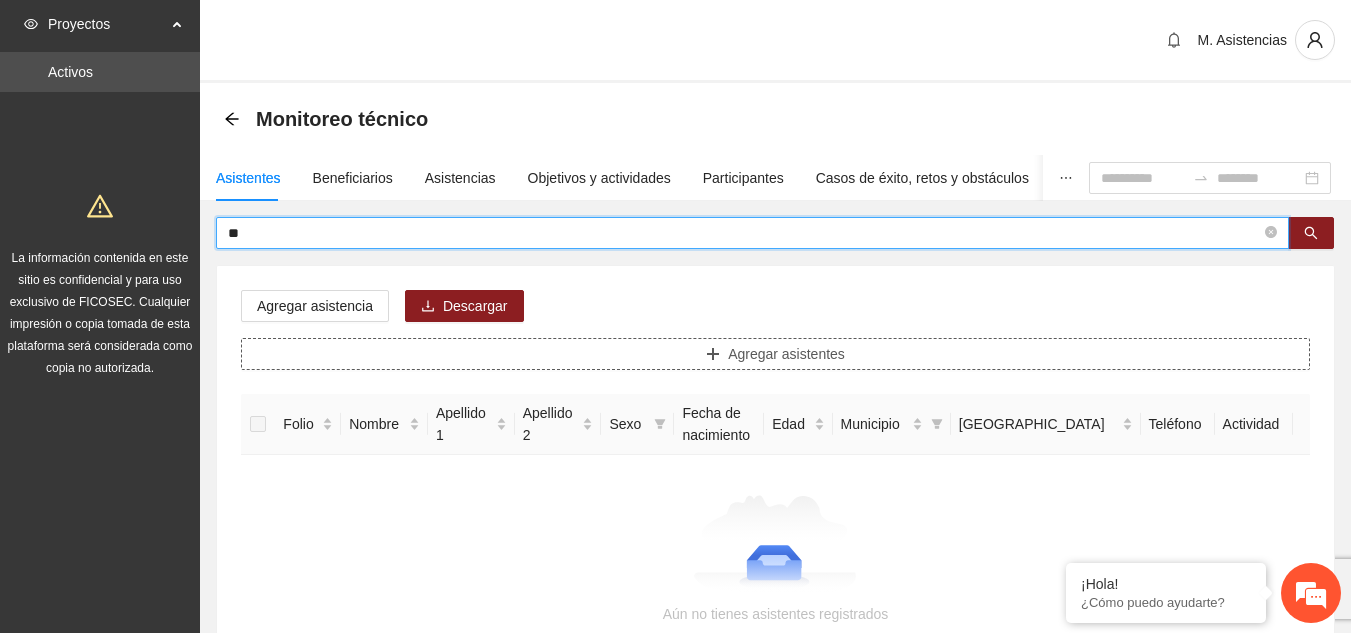 type on "*" 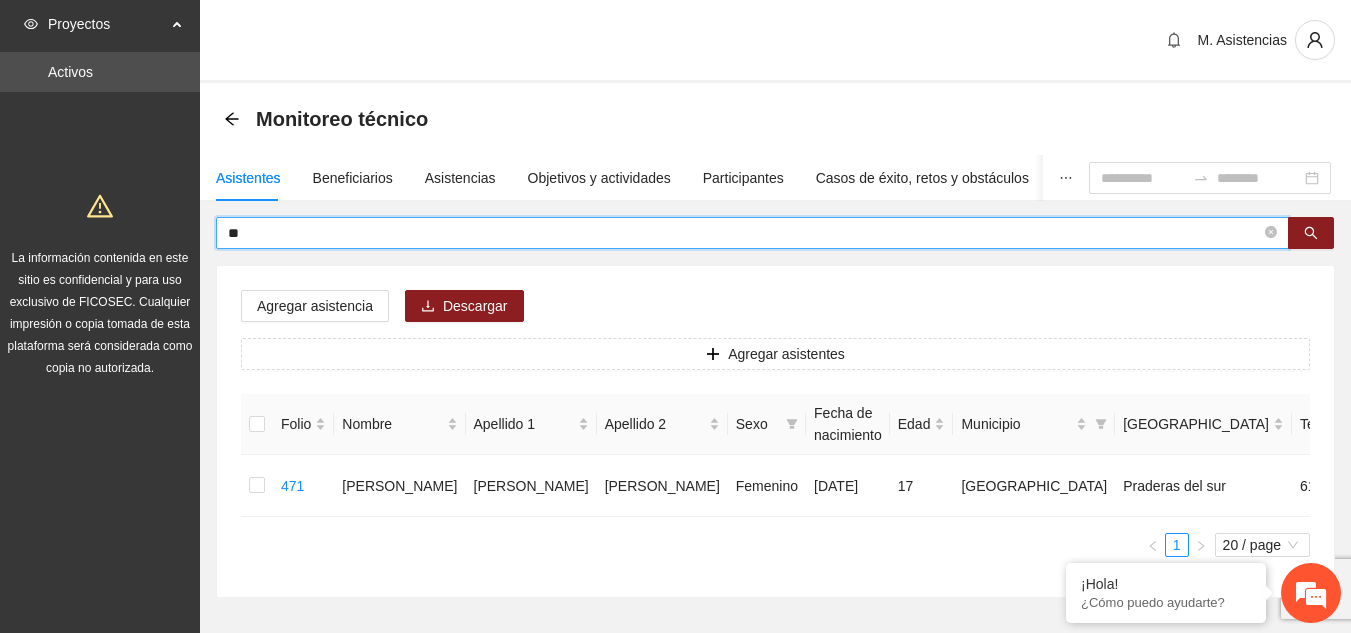 type on "*" 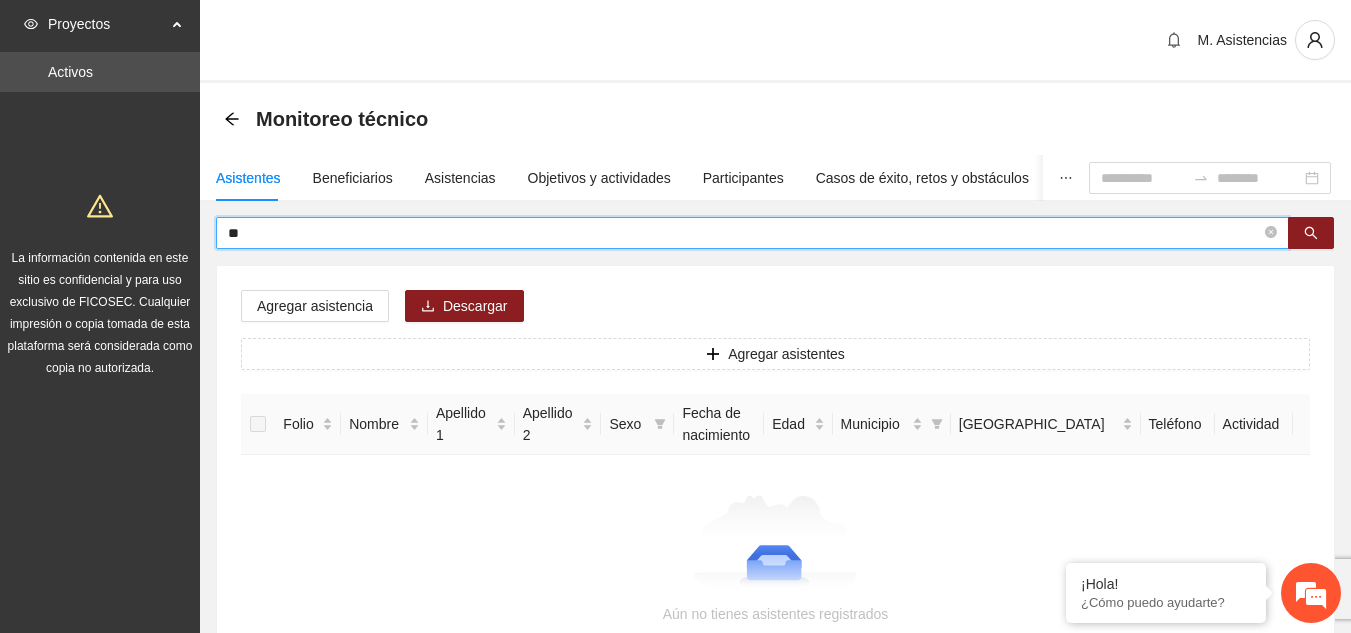 type on "*" 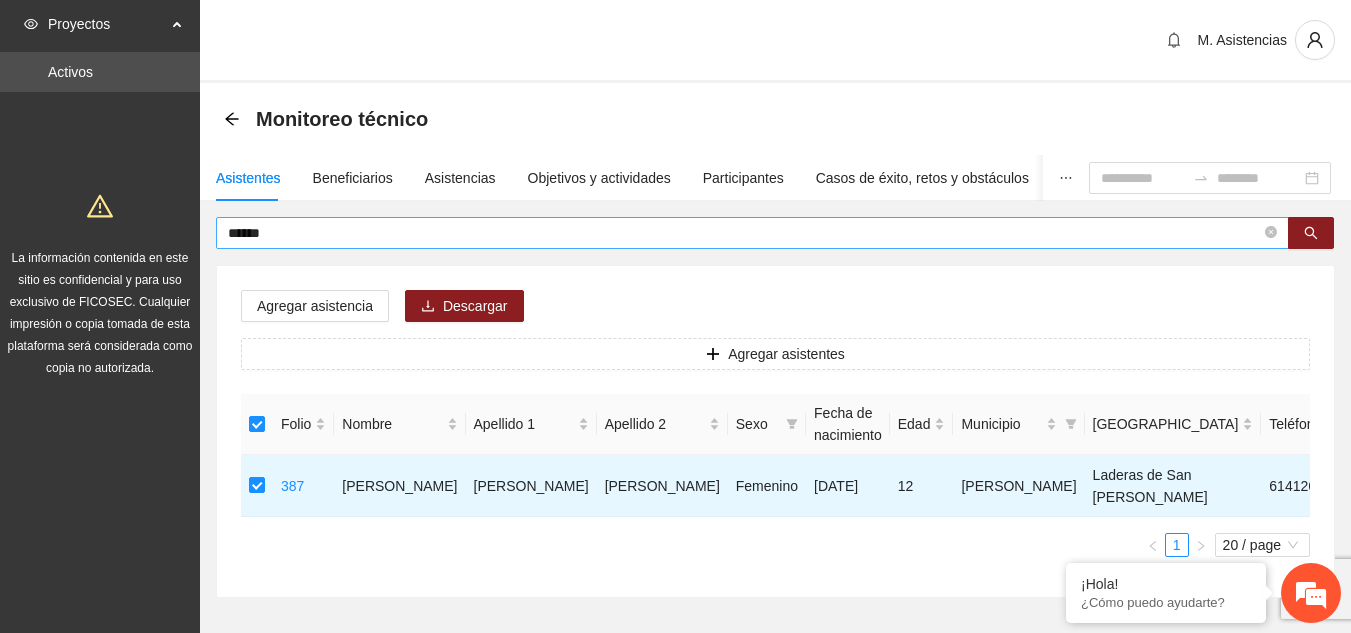 click on "******" at bounding box center (744, 233) 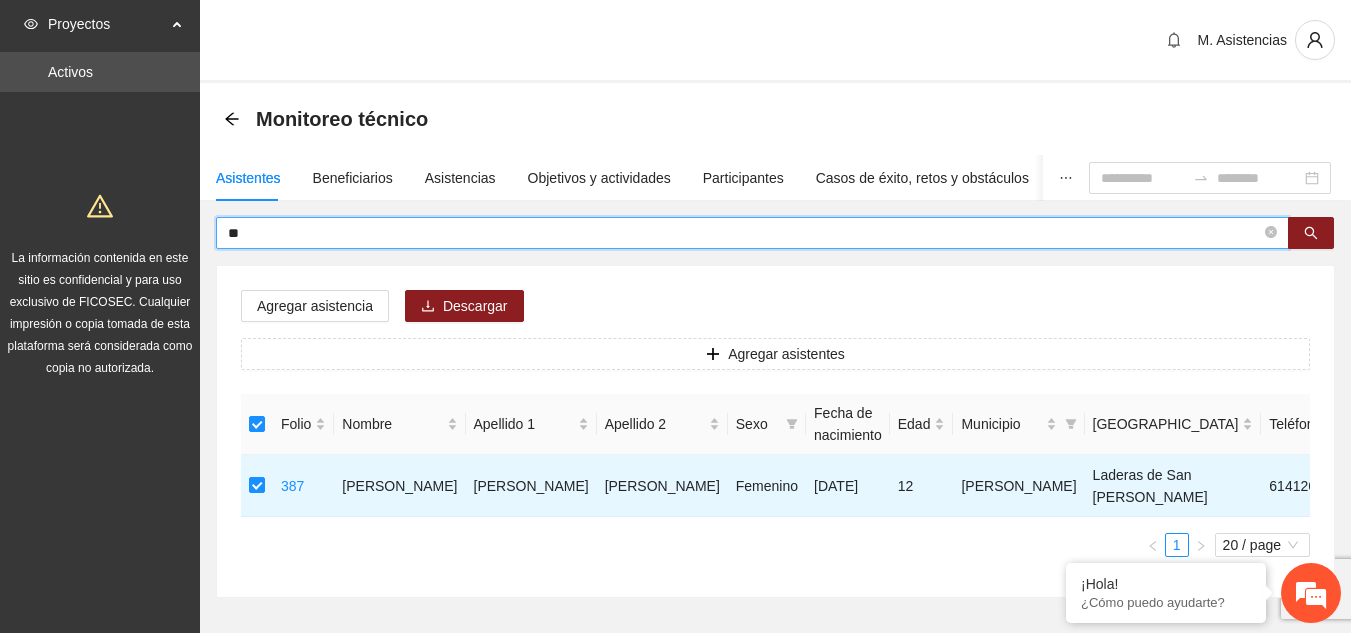 type on "*" 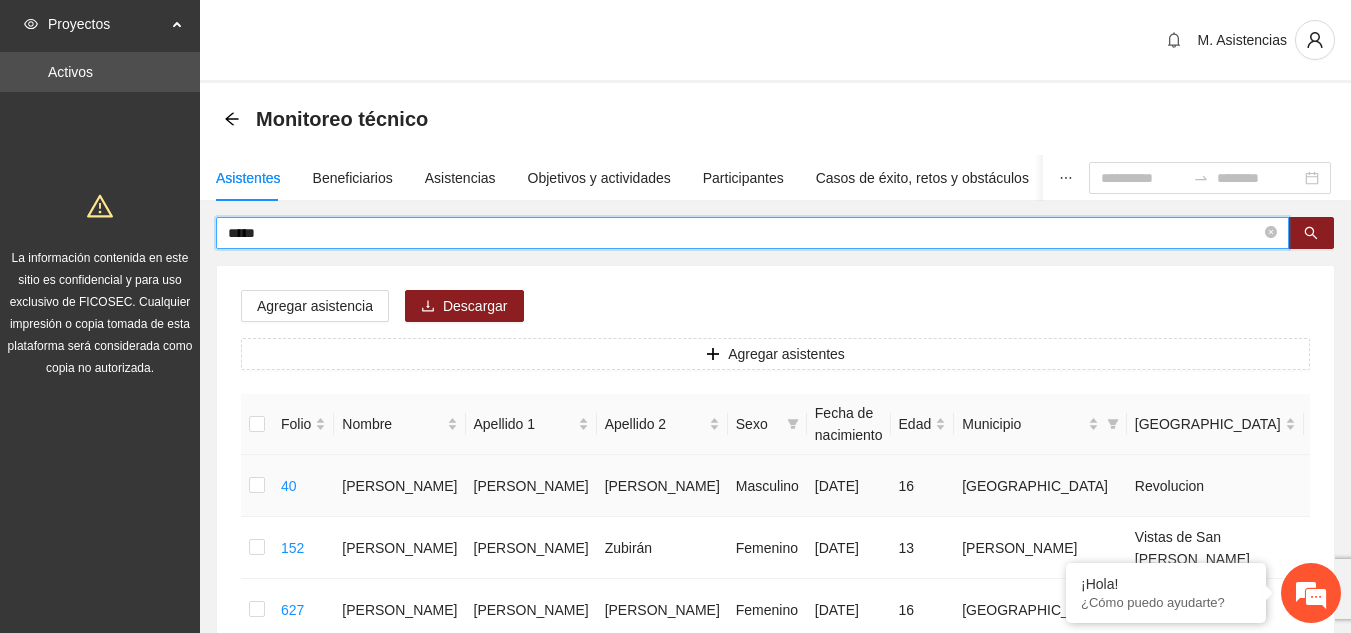scroll, scrollTop: 100, scrollLeft: 0, axis: vertical 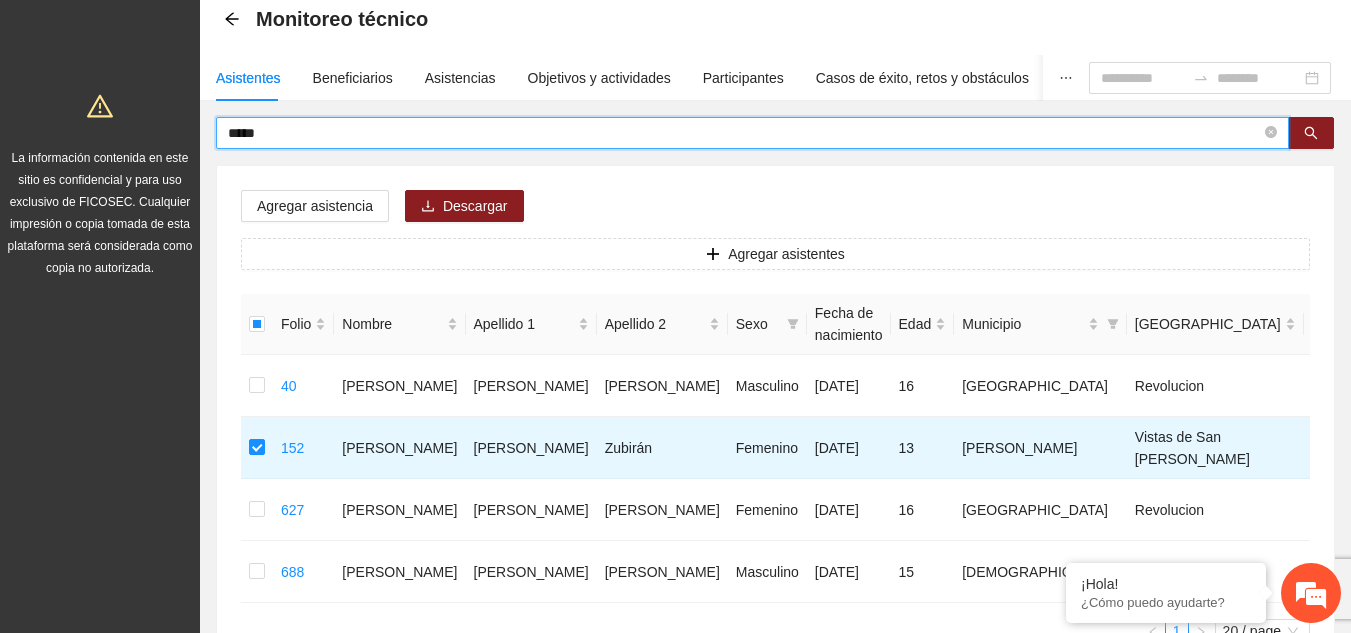 drag, startPoint x: 293, startPoint y: 133, endPoint x: 188, endPoint y: 146, distance: 105.801704 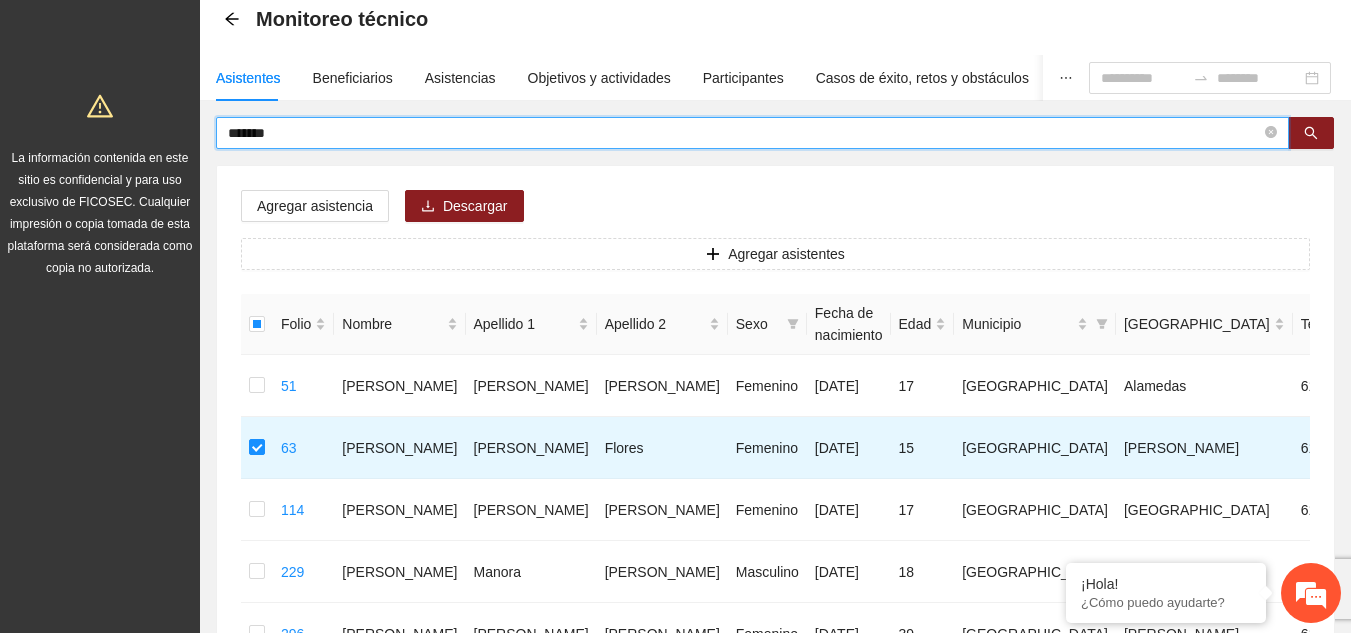 drag, startPoint x: 301, startPoint y: 124, endPoint x: 187, endPoint y: 142, distance: 115.41231 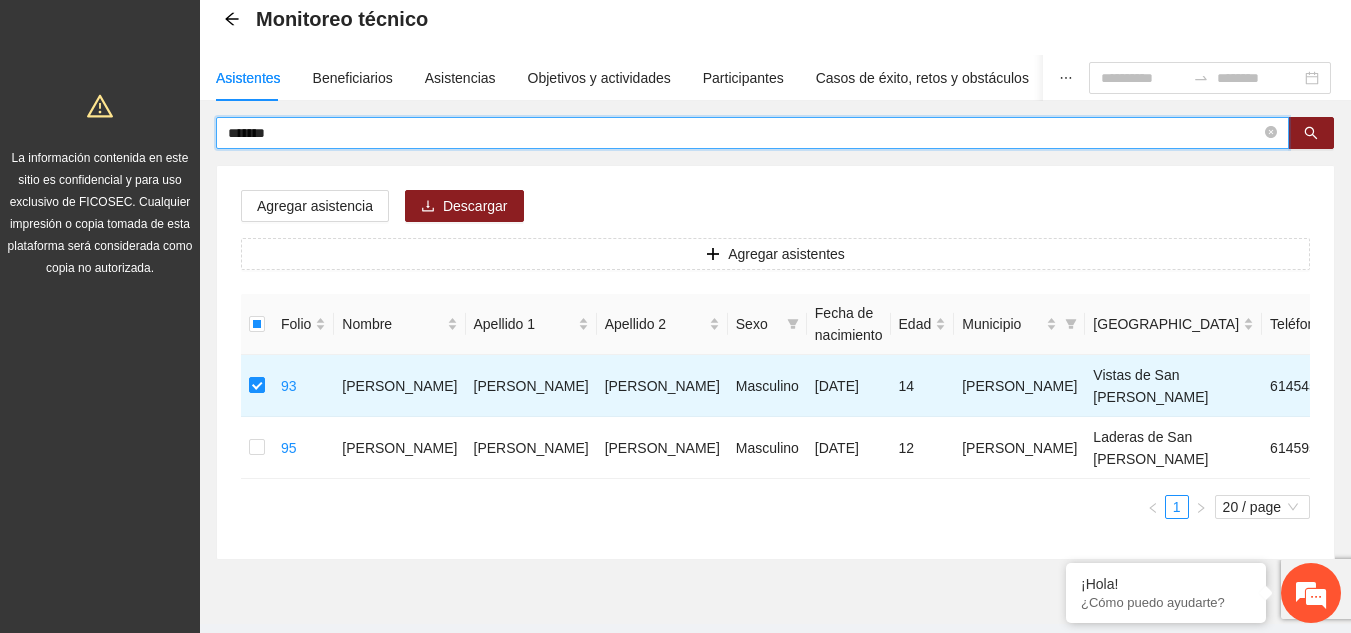 drag, startPoint x: 289, startPoint y: 139, endPoint x: 190, endPoint y: 139, distance: 99 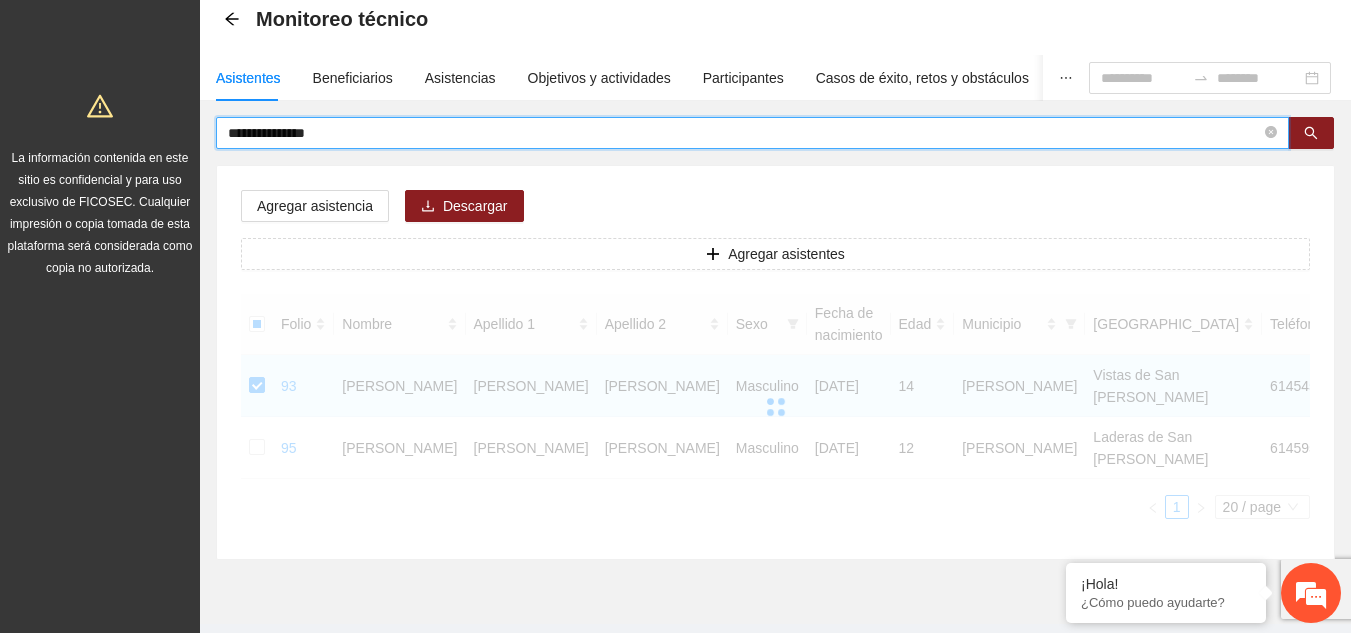 scroll, scrollTop: 84, scrollLeft: 0, axis: vertical 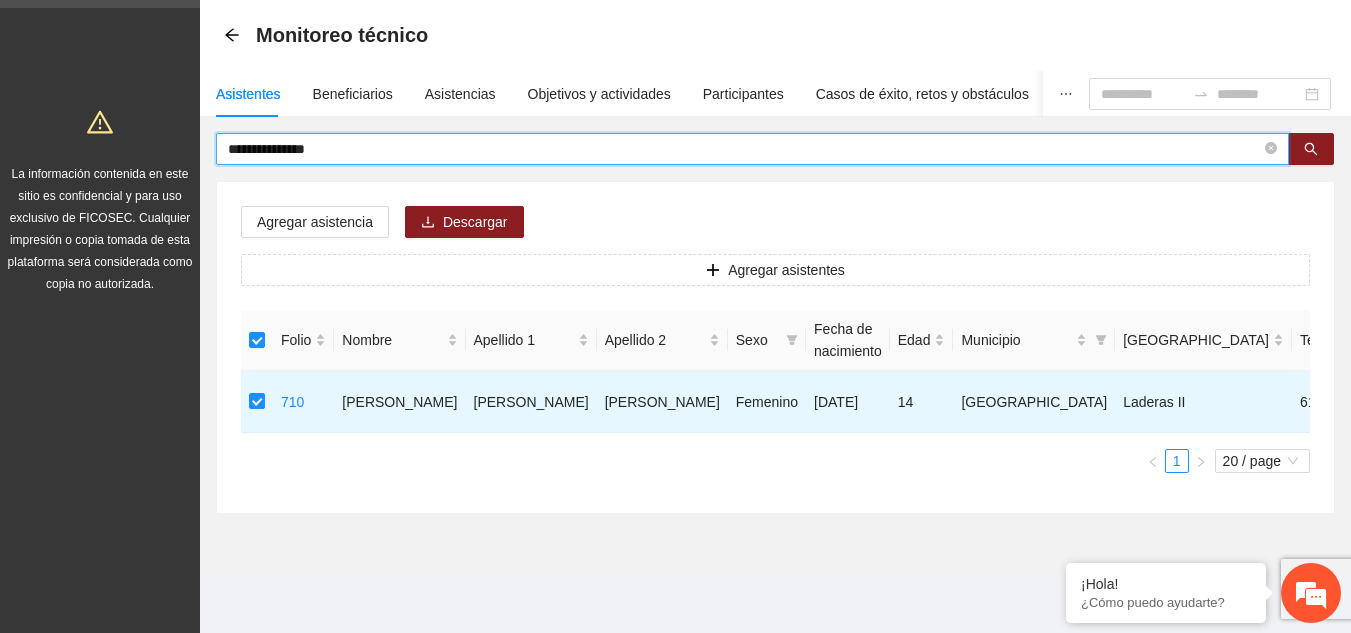 drag, startPoint x: 333, startPoint y: 145, endPoint x: 206, endPoint y: 154, distance: 127.3185 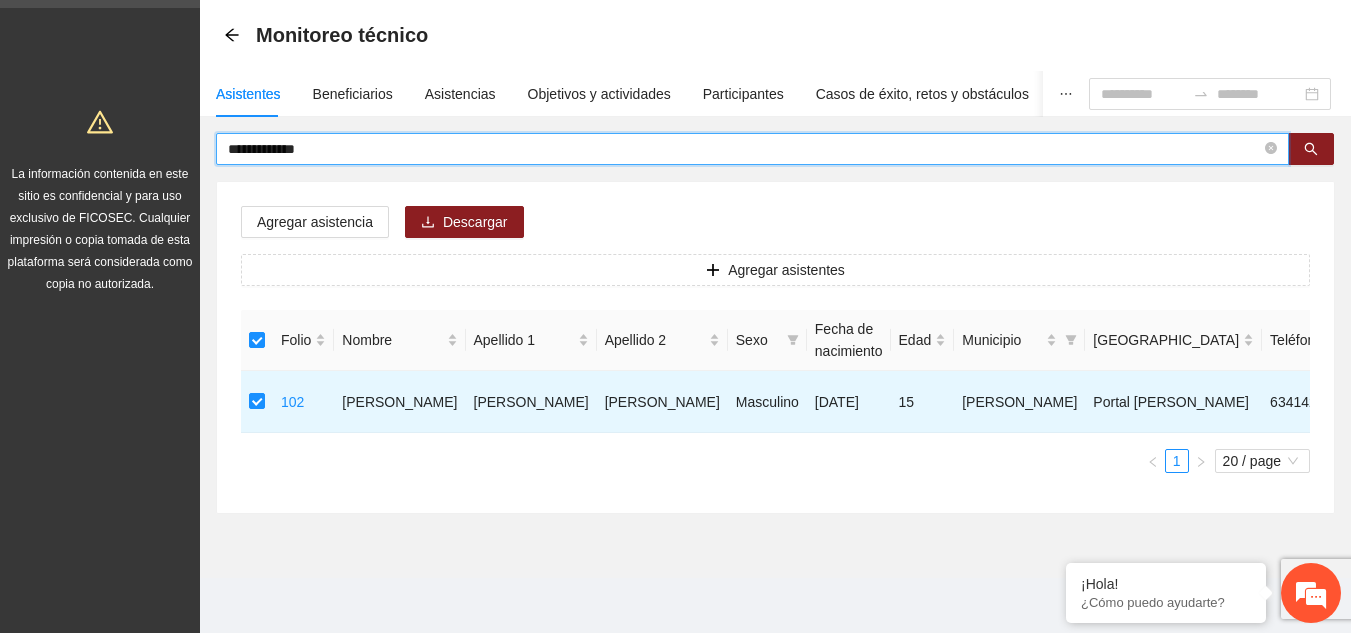 drag, startPoint x: 337, startPoint y: 144, endPoint x: 196, endPoint y: 147, distance: 141.0319 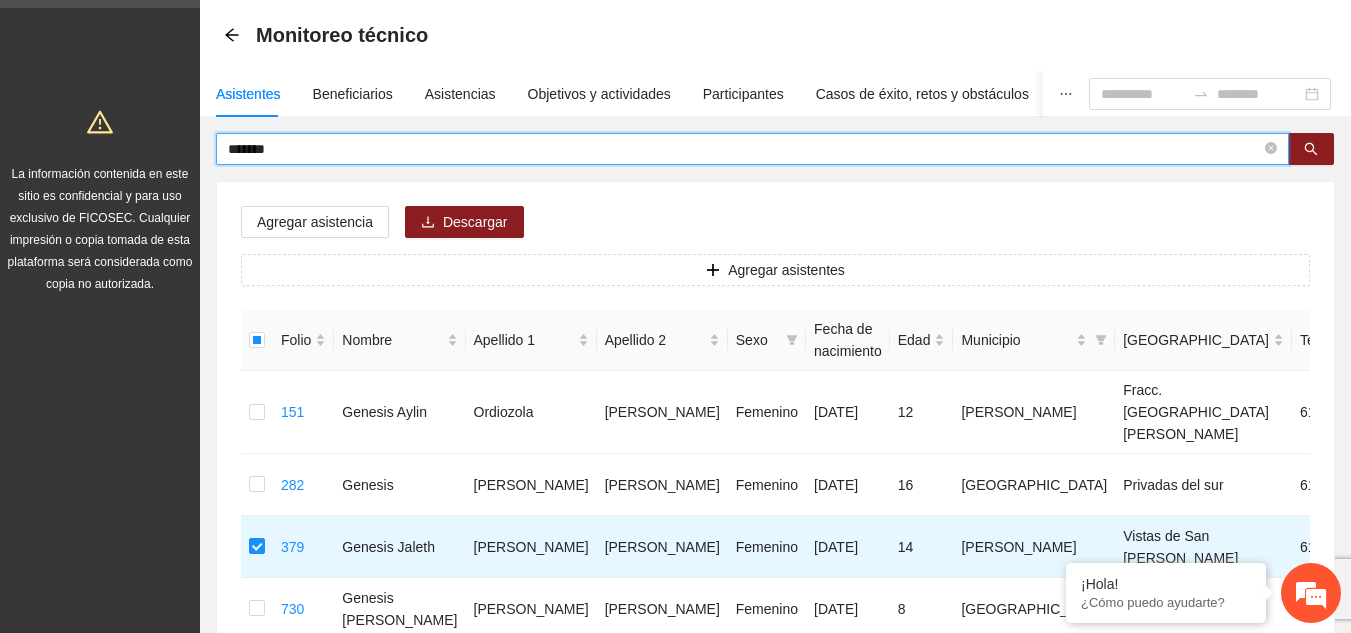click on "Proyectos Activos La información contenida en este sitio es confidencial y para uso exclusivo de FICOSEC. Cualquier impresión o copia tomada de esta plataforma será considerada como copia no autorizada. M. Asistencias Monitoreo técnico Asistentes Beneficiarios Asistencias Objetivos y actividades Participantes Casos de éxito, retos y obstáculos Cronograma Visita de campo y entregables ******* Agregar asistencia Descargar Agregar asistentes Folio Nombre Apellido 1 Apellido 2 Sexo Fecha de nacimiento Edad Municipio Colonia Teléfono Actividad                           151 Genesis [PERSON_NAME] Femenino [DATE] 12 [PERSON_NAME]. [GEOGRAPHIC_DATA][PERSON_NAME] 6141262494 U P +6 282 Genesis [PERSON_NAME] Femenino [DATE] 16 Chihuahua Privadas del sur 6143282361 U P +3 379 Genesis [PERSON_NAME] [DATE] 14 [PERSON_NAME] Vistas de San [PERSON_NAME] 6145985038 U P +11 730 Genesis [PERSON_NAME]  Femenino [DATE] 8 Chihuahua Laderas II 6142718818 U P +1 749 10" at bounding box center (675, 409) 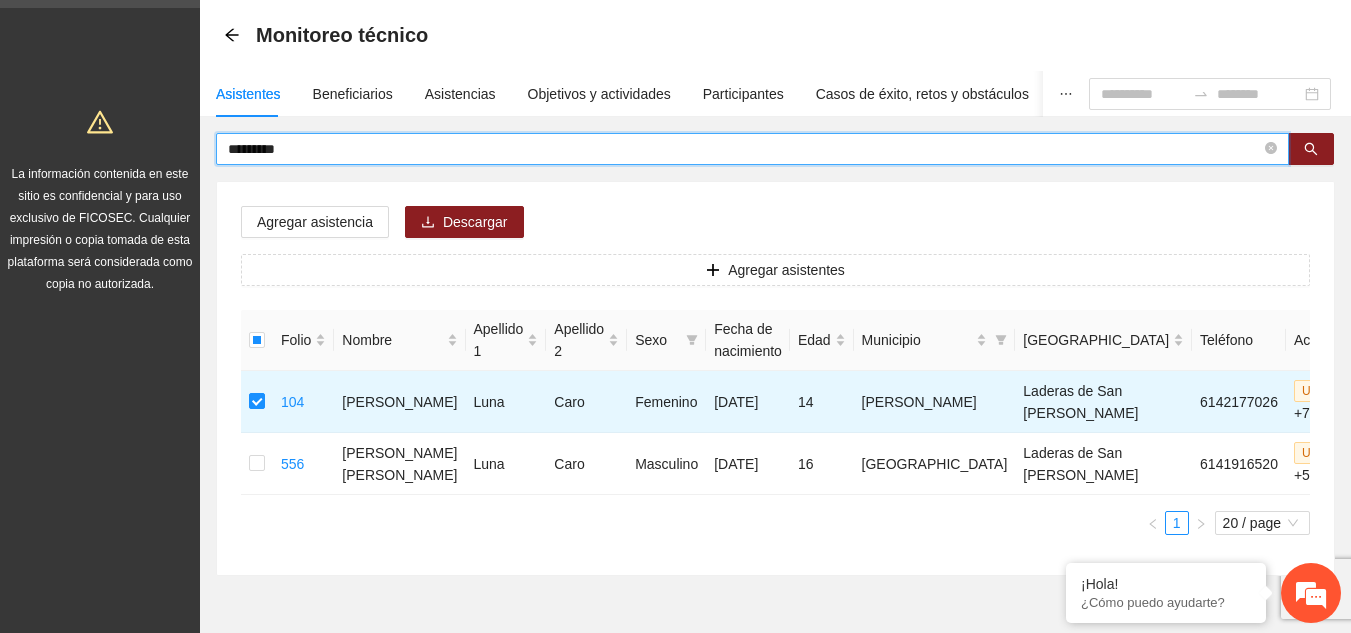 drag, startPoint x: 282, startPoint y: 150, endPoint x: 200, endPoint y: 150, distance: 82 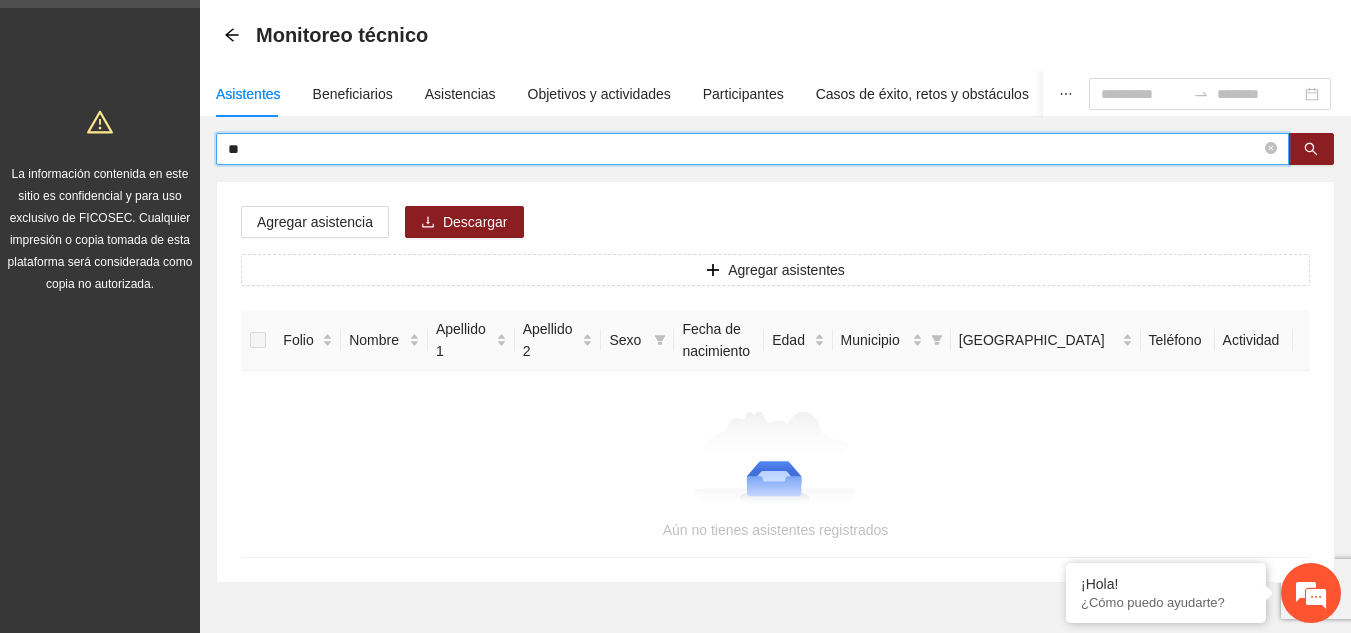 type on "*" 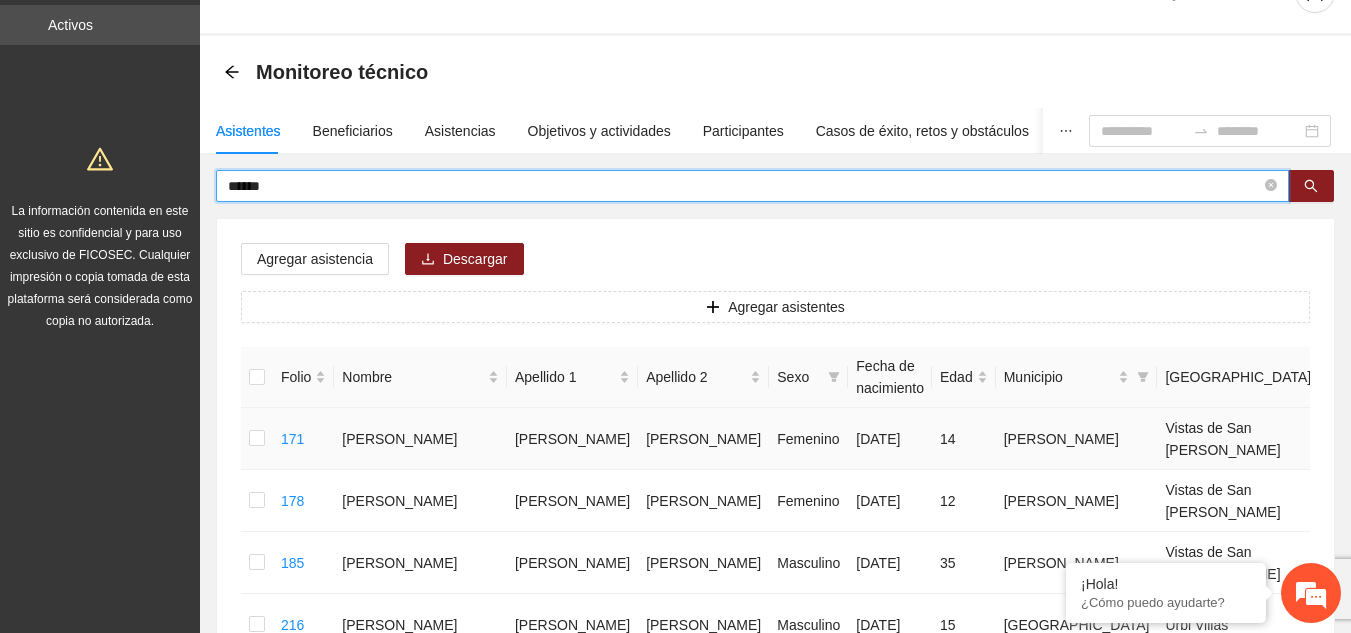 scroll, scrollTop: 0, scrollLeft: 0, axis: both 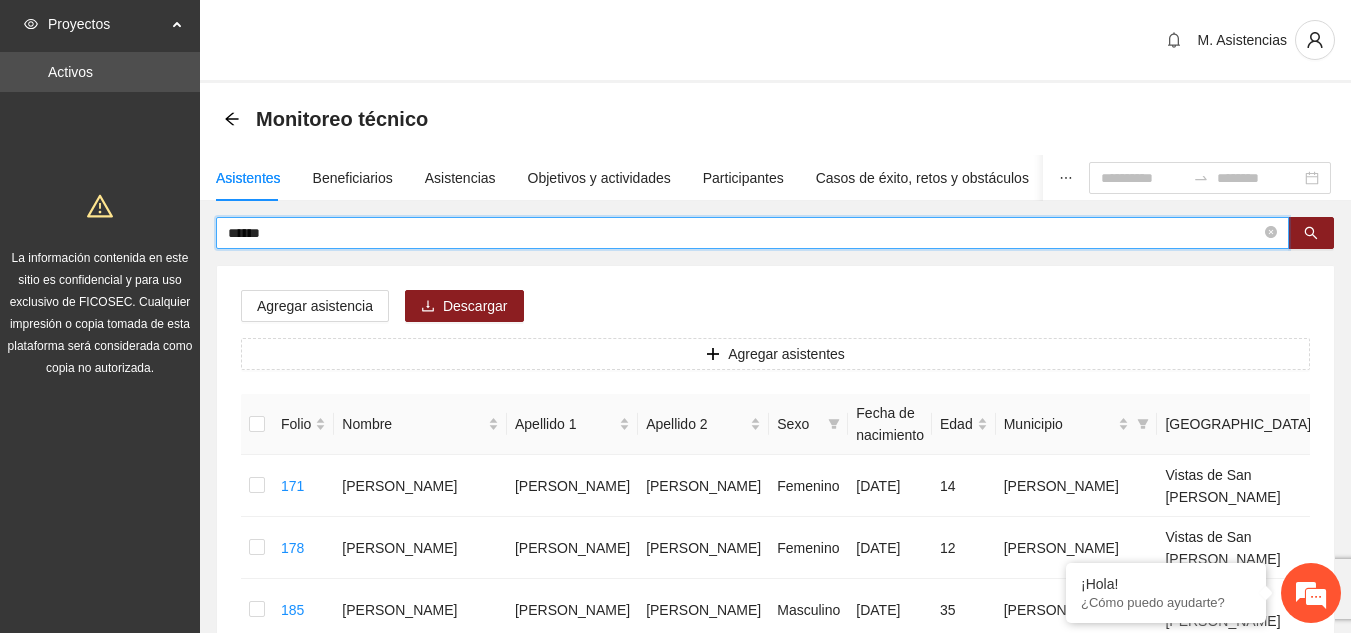 drag, startPoint x: 287, startPoint y: 232, endPoint x: 203, endPoint y: 233, distance: 84.00595 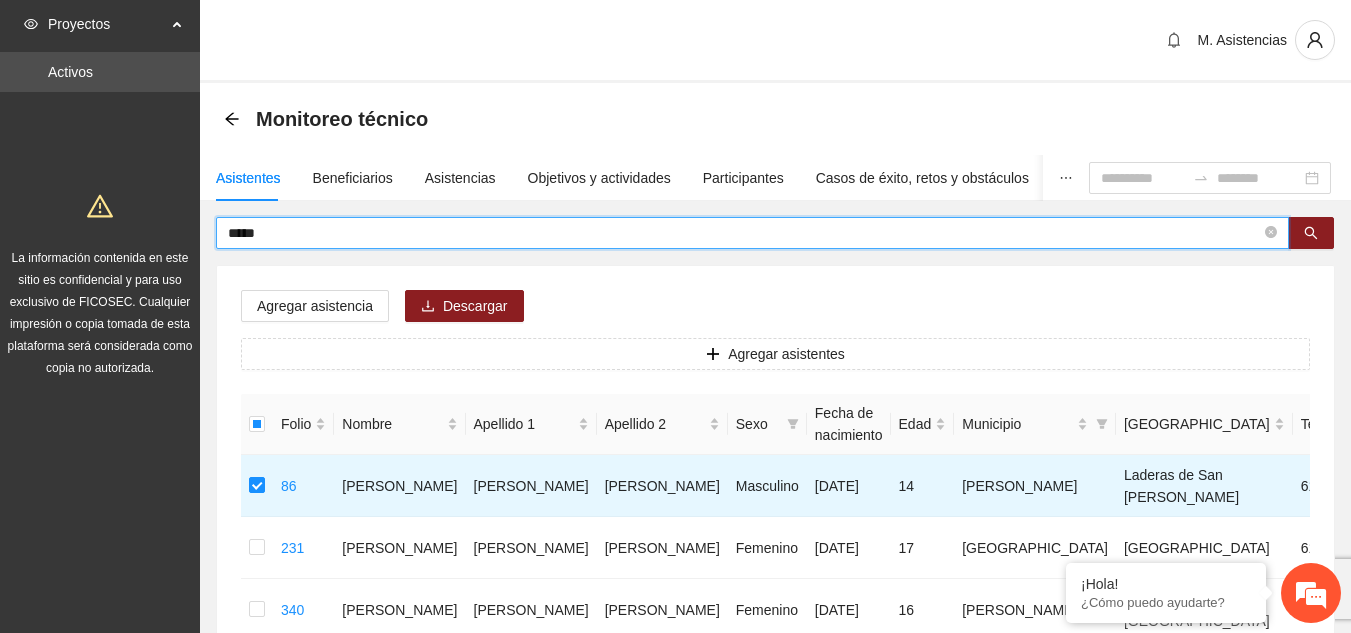 drag, startPoint x: 299, startPoint y: 234, endPoint x: 202, endPoint y: 231, distance: 97.04638 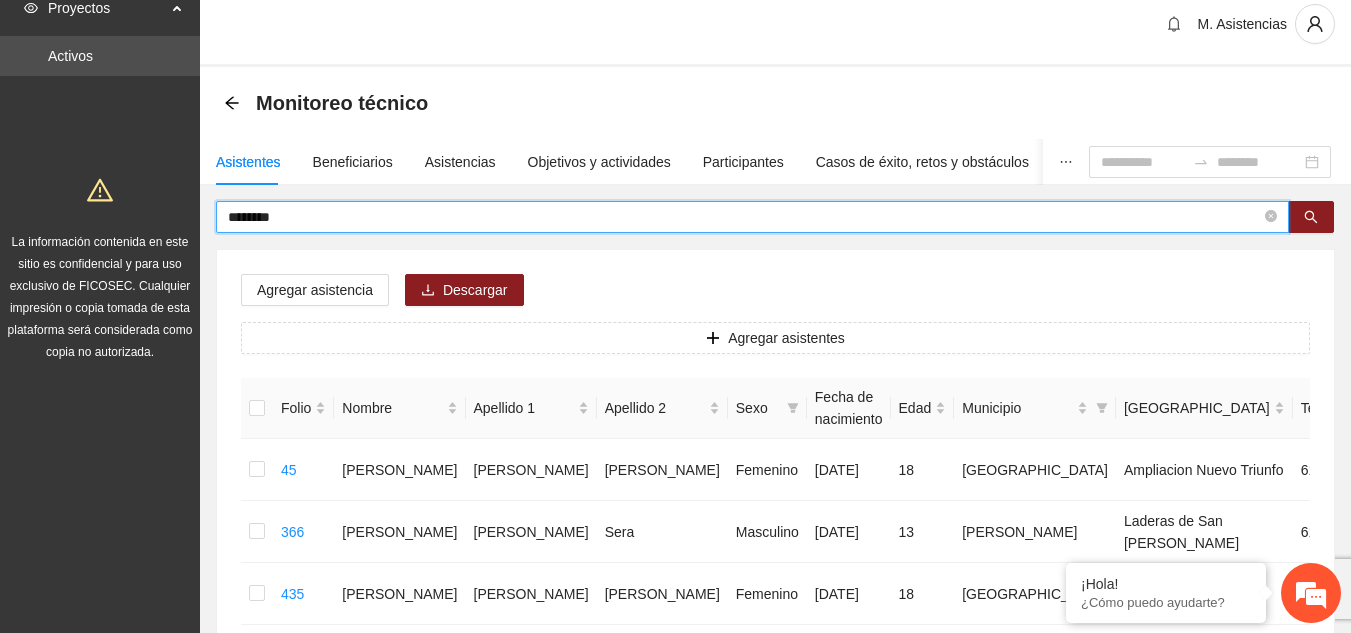 scroll, scrollTop: 0, scrollLeft: 0, axis: both 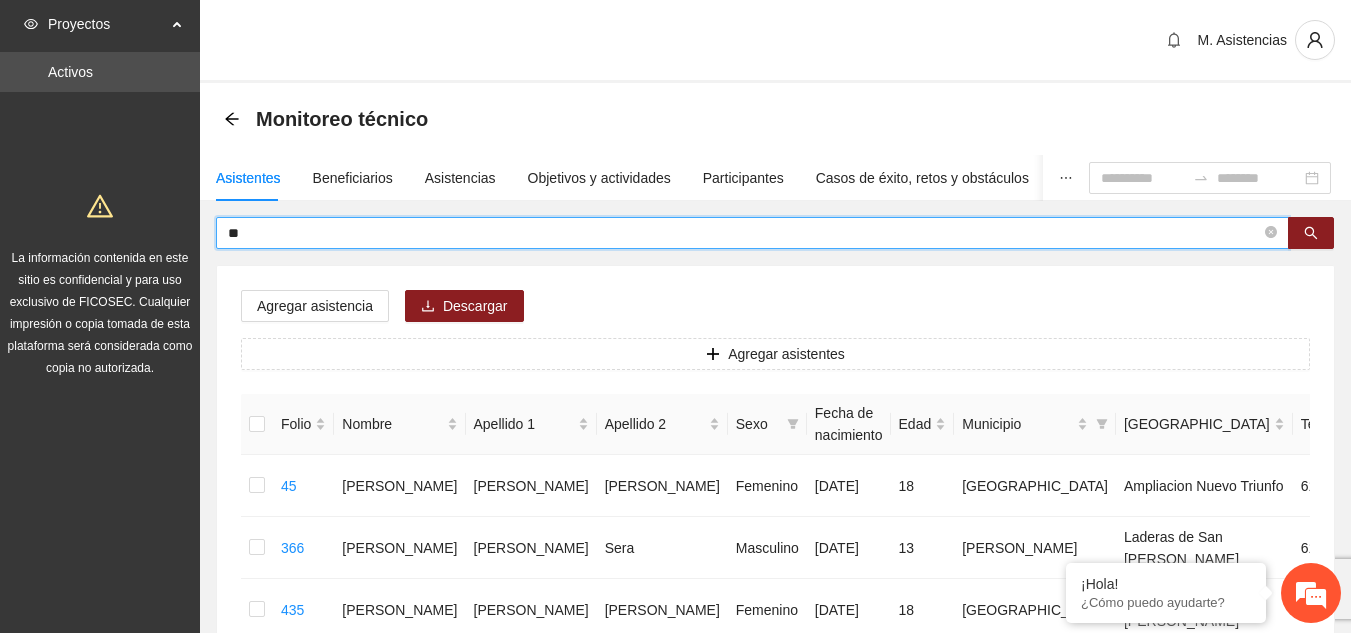 type on "*" 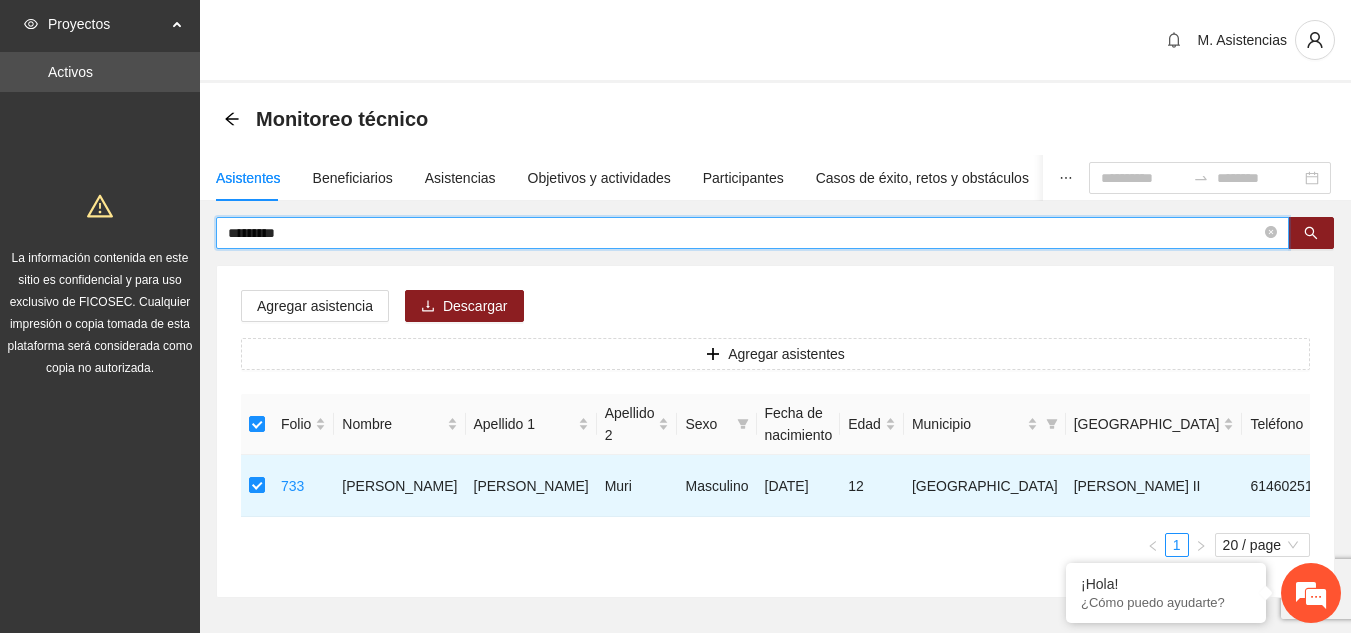 drag, startPoint x: 311, startPoint y: 231, endPoint x: 180, endPoint y: 238, distance: 131.18689 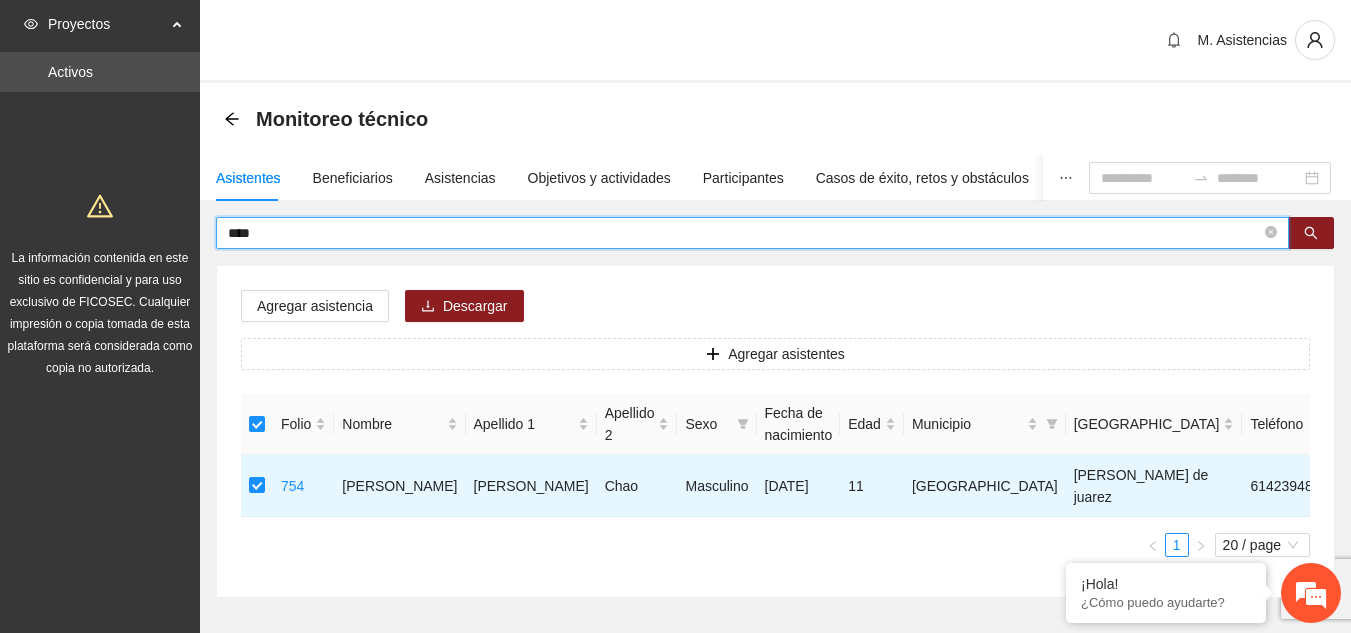 drag, startPoint x: 279, startPoint y: 231, endPoint x: 153, endPoint y: 240, distance: 126.32102 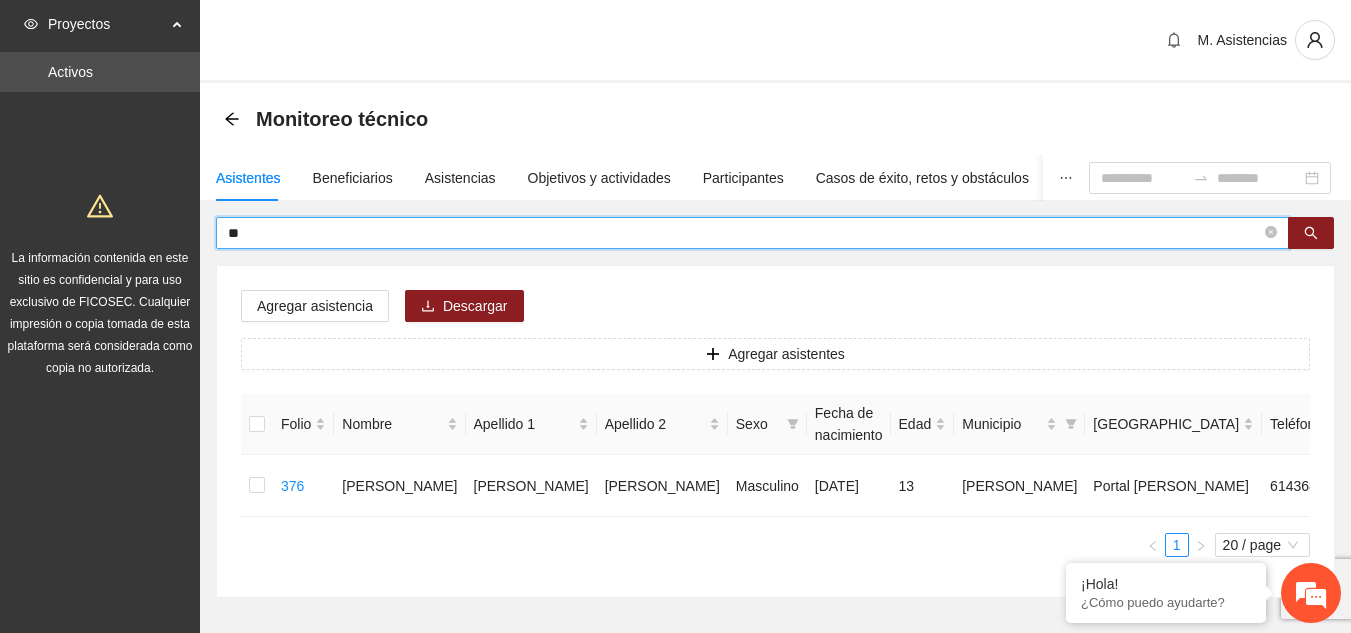 type on "*" 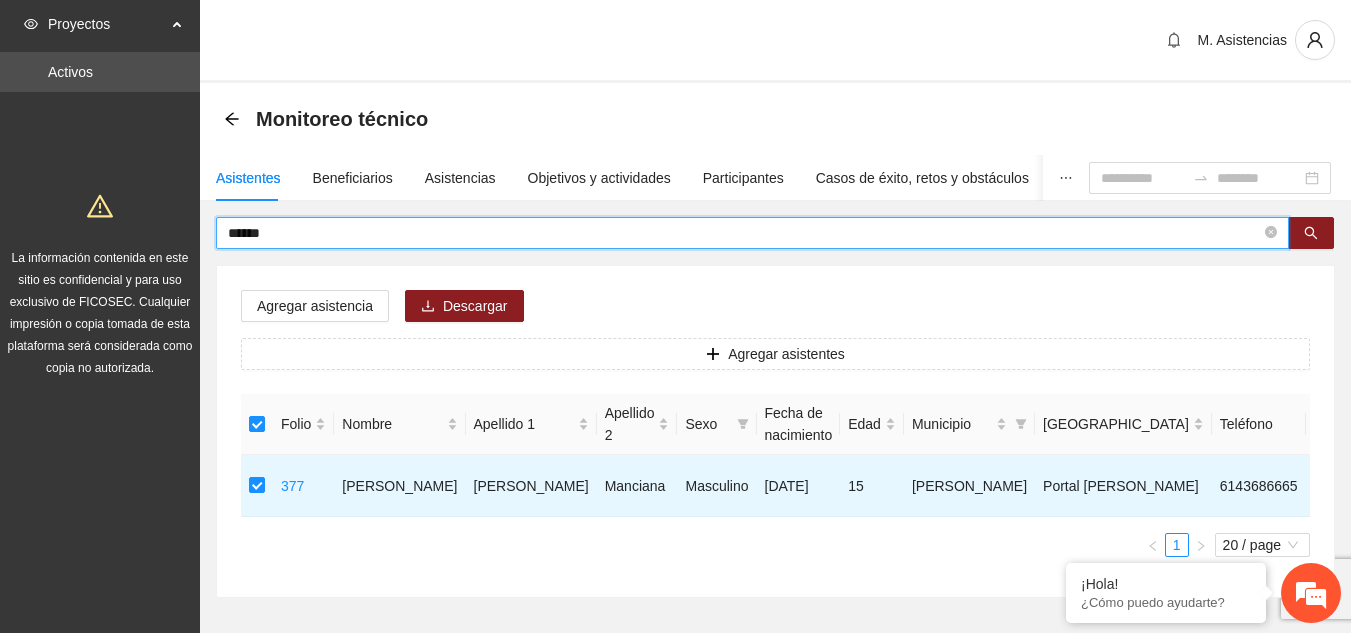 drag, startPoint x: 286, startPoint y: 230, endPoint x: 203, endPoint y: 226, distance: 83.09633 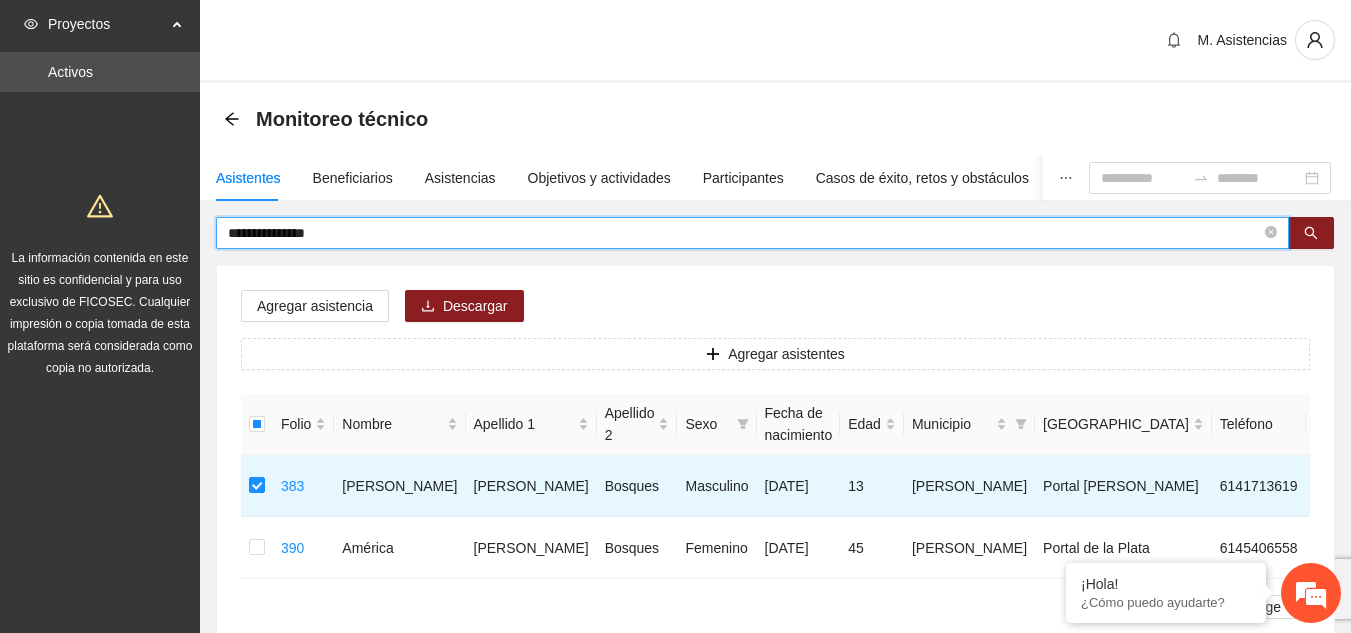drag, startPoint x: 367, startPoint y: 237, endPoint x: 192, endPoint y: 239, distance: 175.01143 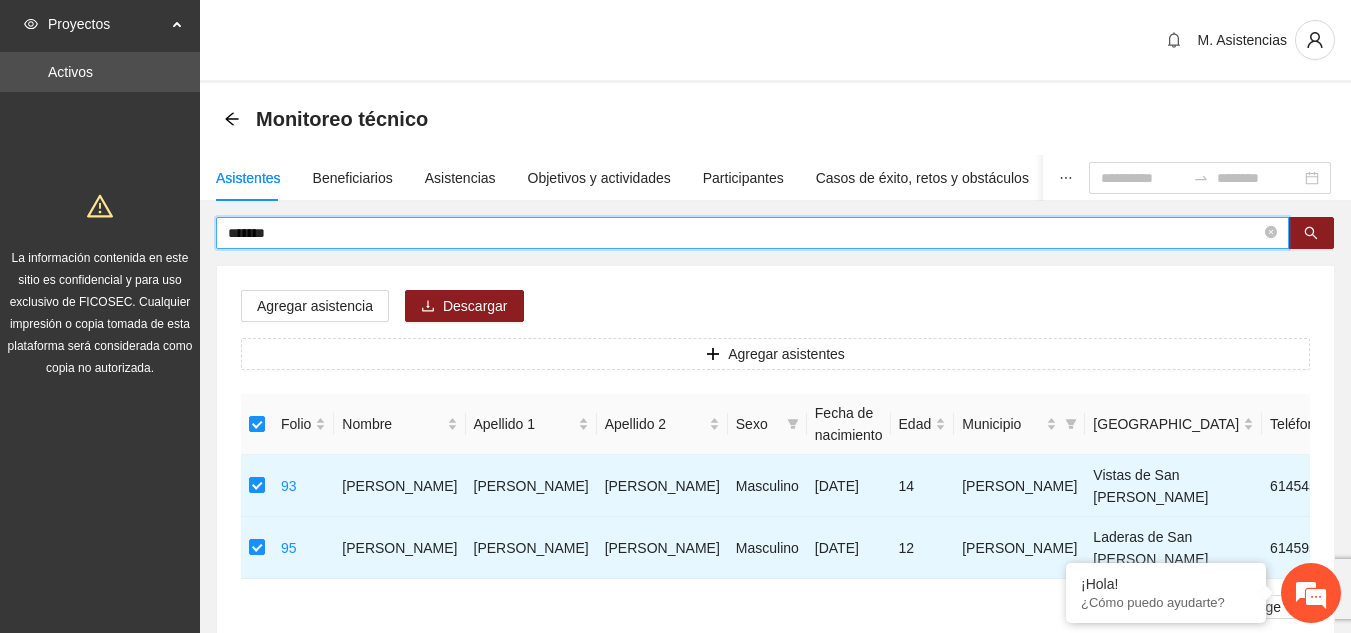 drag, startPoint x: 298, startPoint y: 232, endPoint x: 188, endPoint y: 229, distance: 110.0409 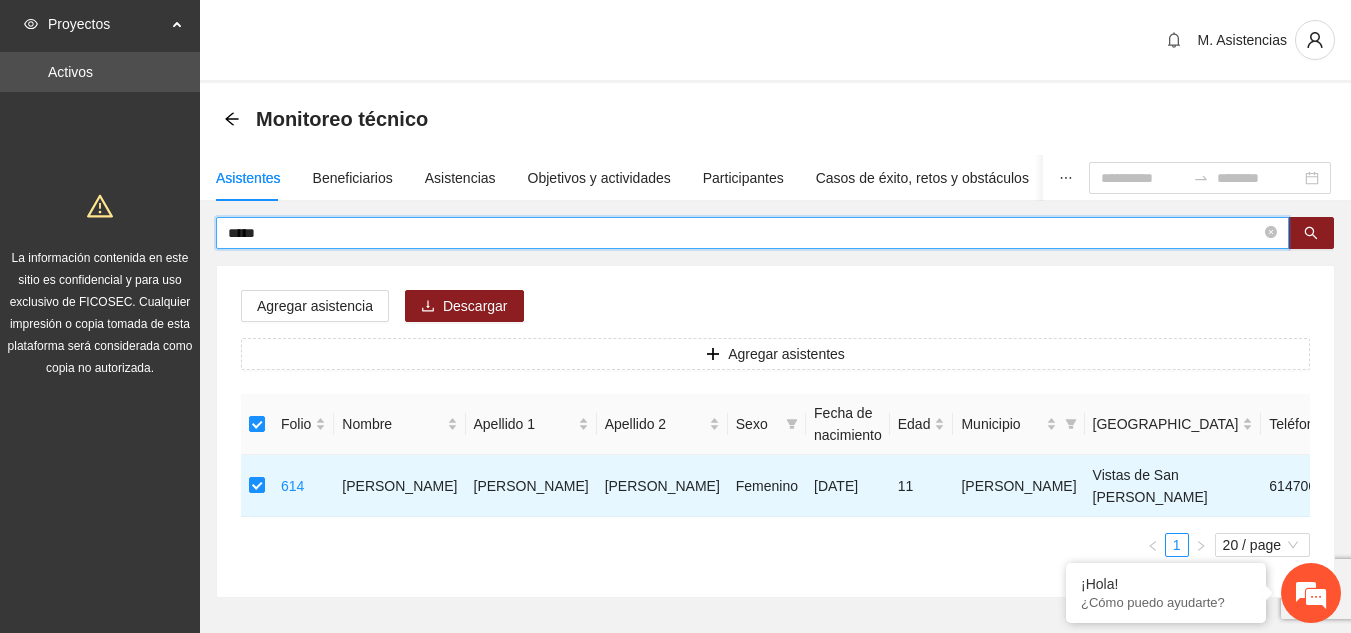 drag, startPoint x: 298, startPoint y: 240, endPoint x: 199, endPoint y: 233, distance: 99.24717 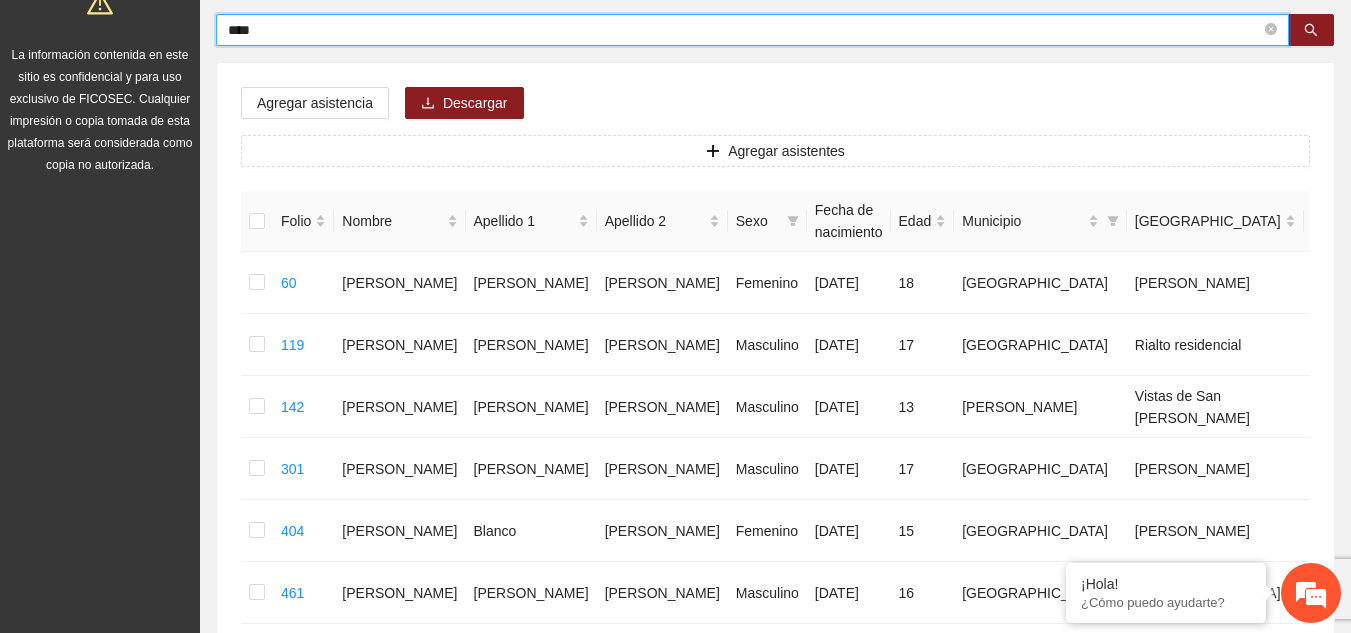 scroll, scrollTop: 100, scrollLeft: 0, axis: vertical 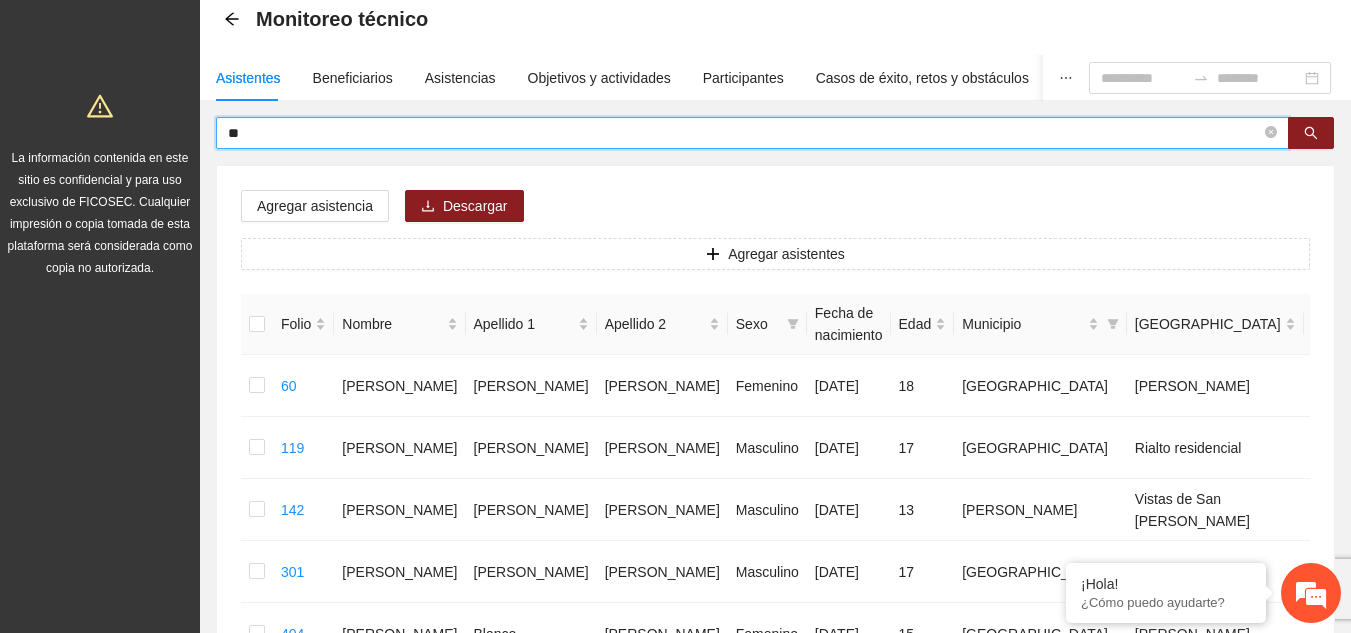 type on "*" 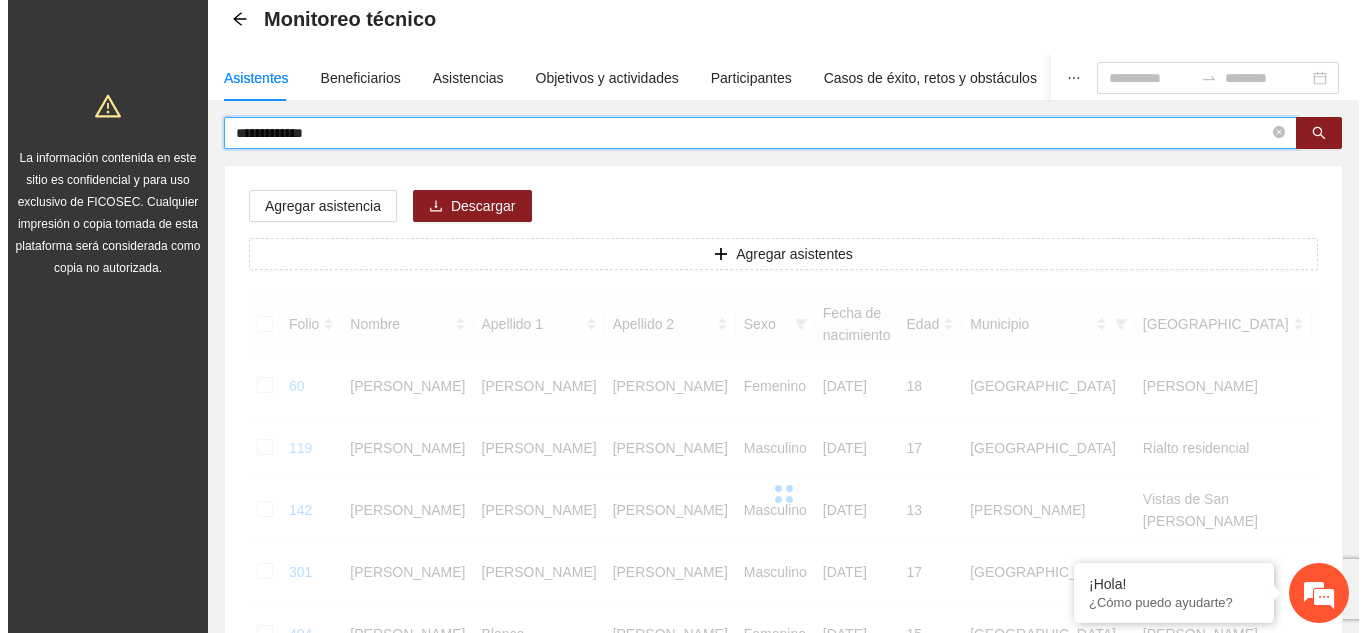 scroll, scrollTop: 84, scrollLeft: 0, axis: vertical 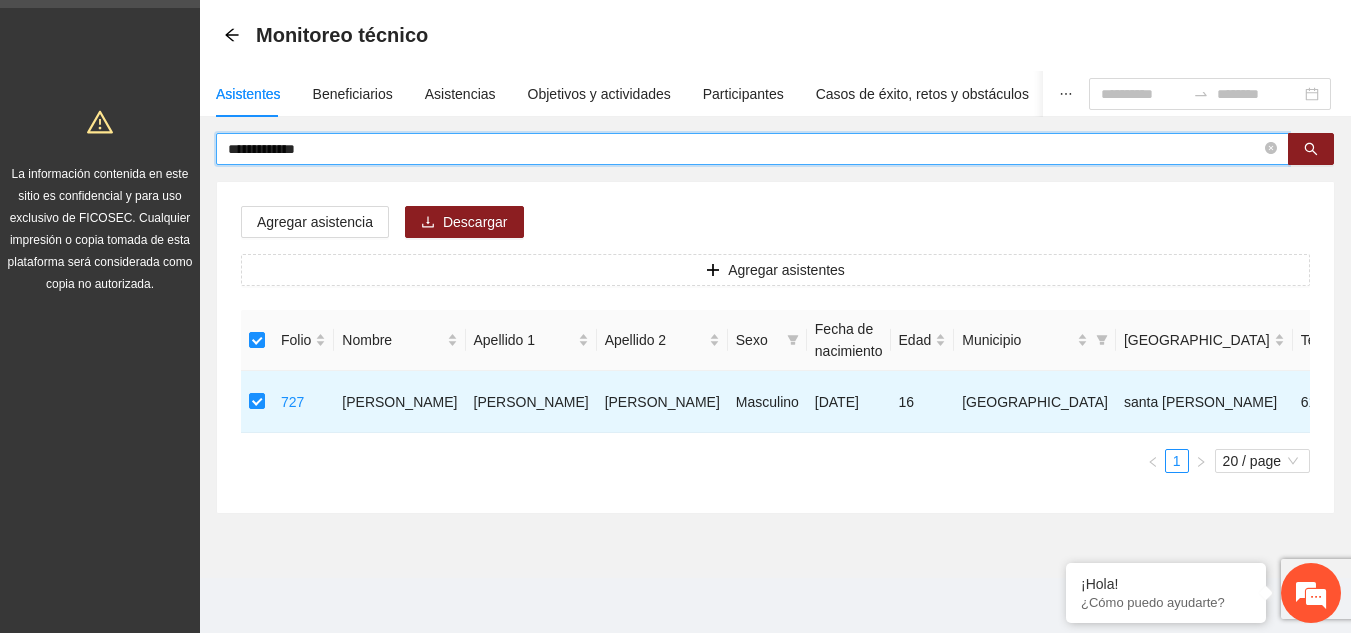drag, startPoint x: 346, startPoint y: 151, endPoint x: 219, endPoint y: 156, distance: 127.09839 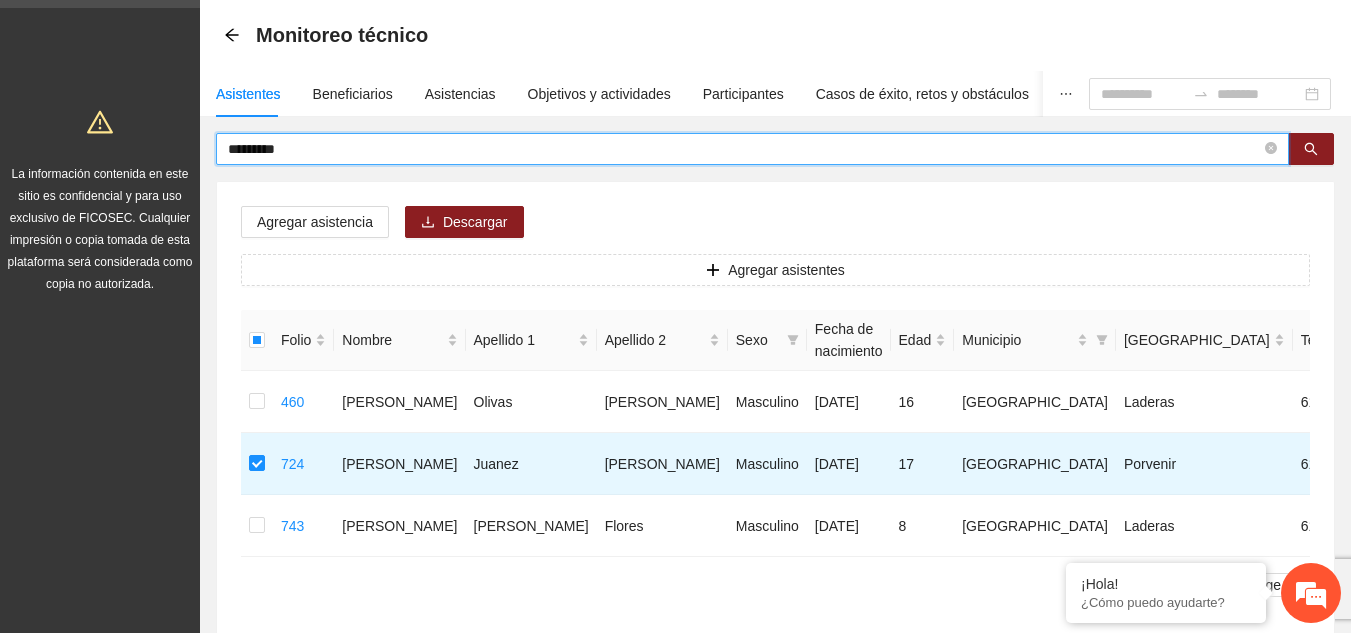 drag, startPoint x: 306, startPoint y: 143, endPoint x: 212, endPoint y: 143, distance: 94 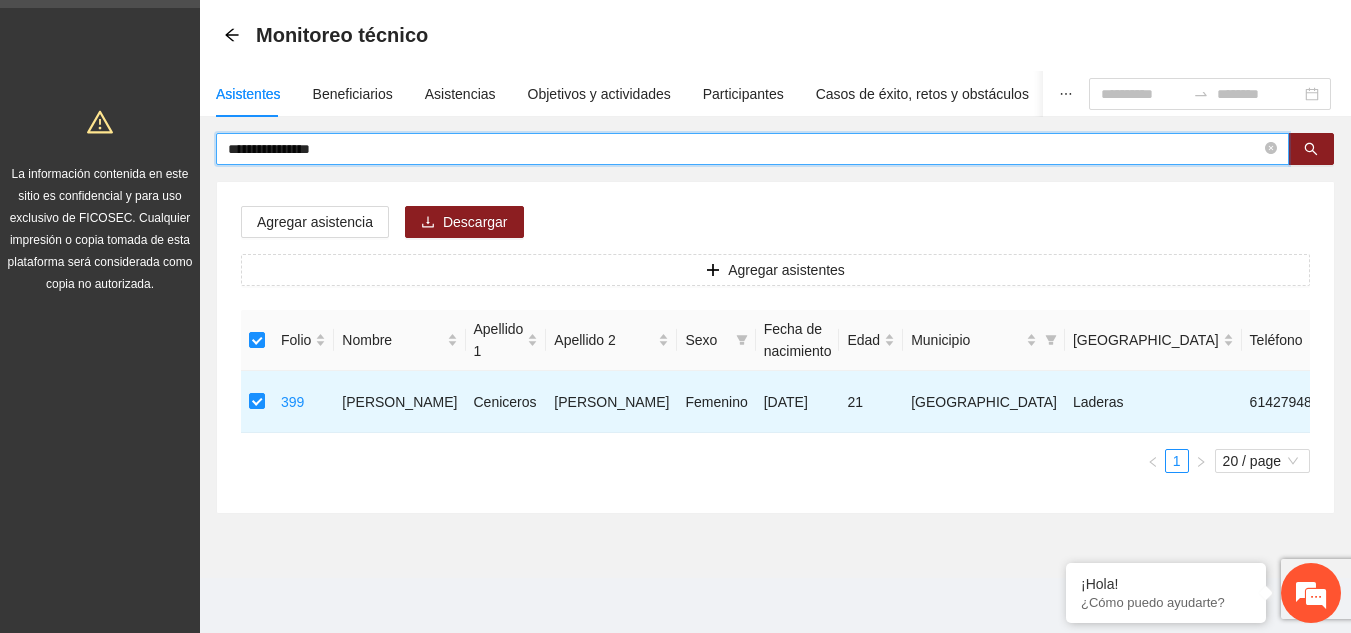 drag, startPoint x: 342, startPoint y: 154, endPoint x: 190, endPoint y: 144, distance: 152.3286 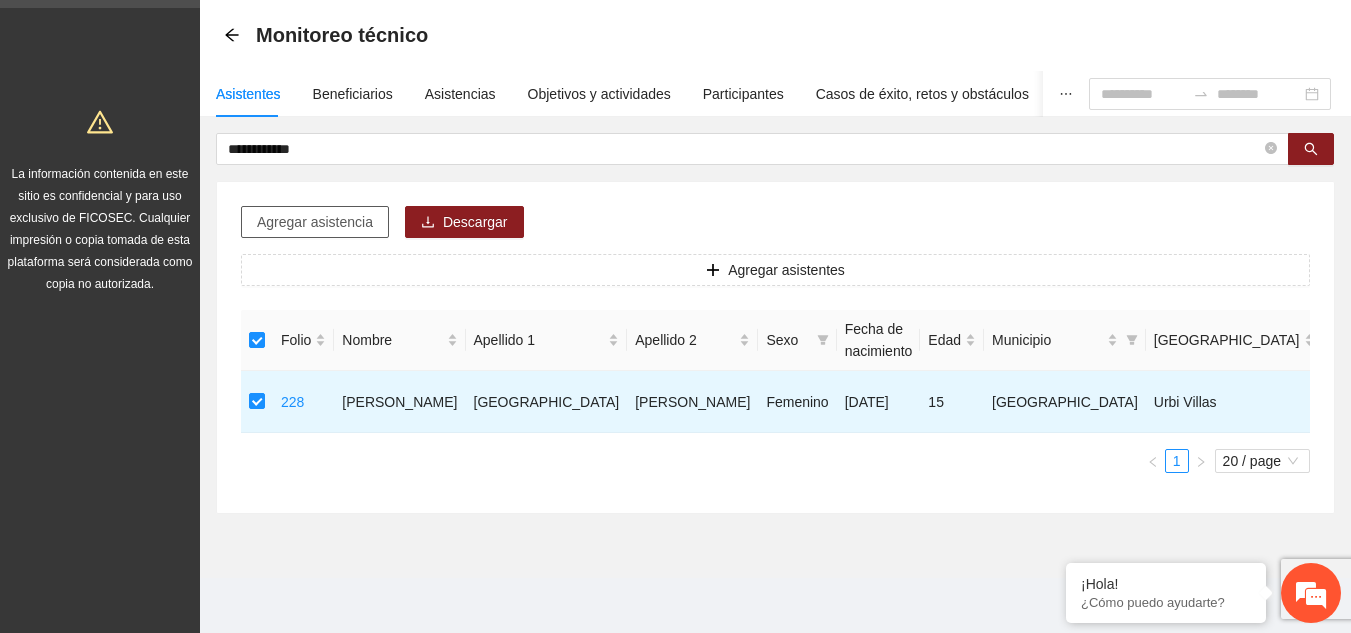 click on "Agregar asistencia" at bounding box center (315, 222) 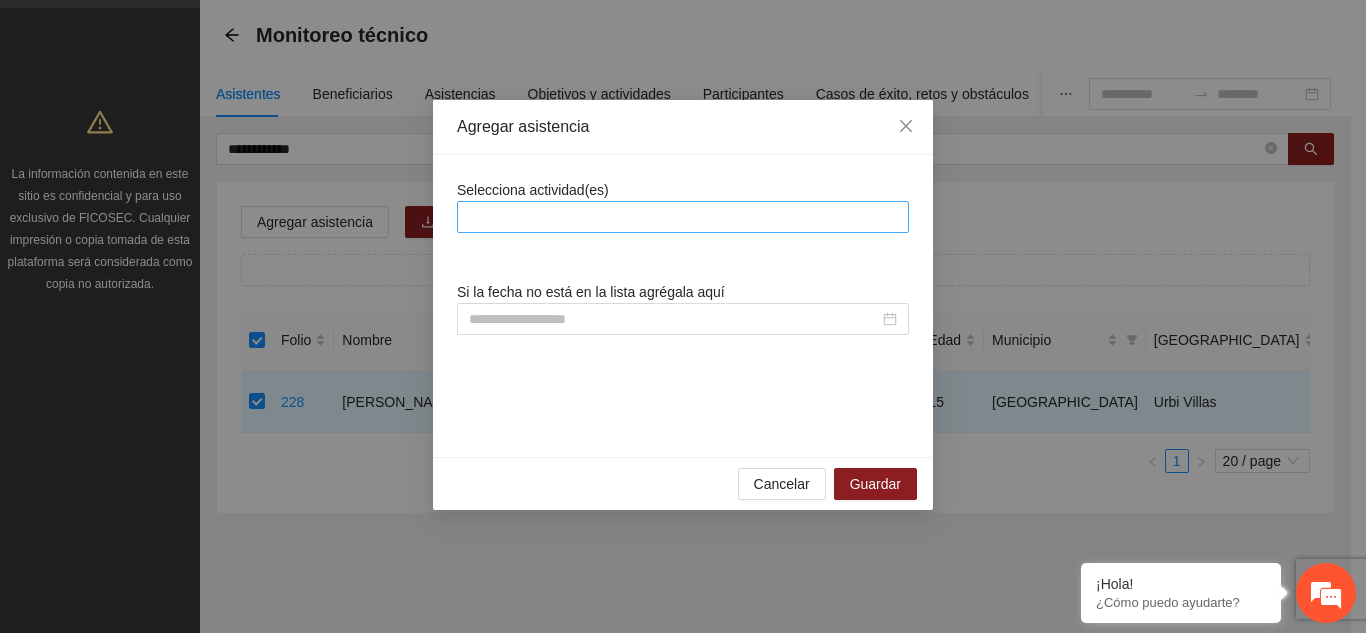 click at bounding box center (683, 217) 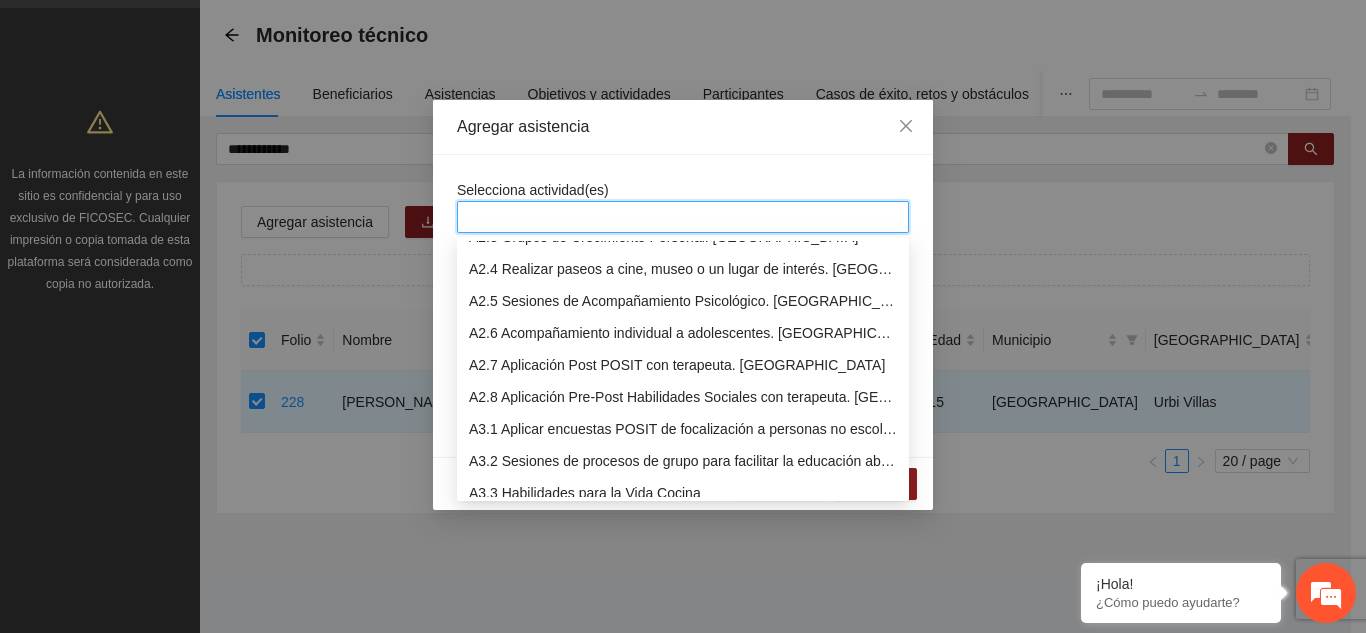 scroll, scrollTop: 600, scrollLeft: 0, axis: vertical 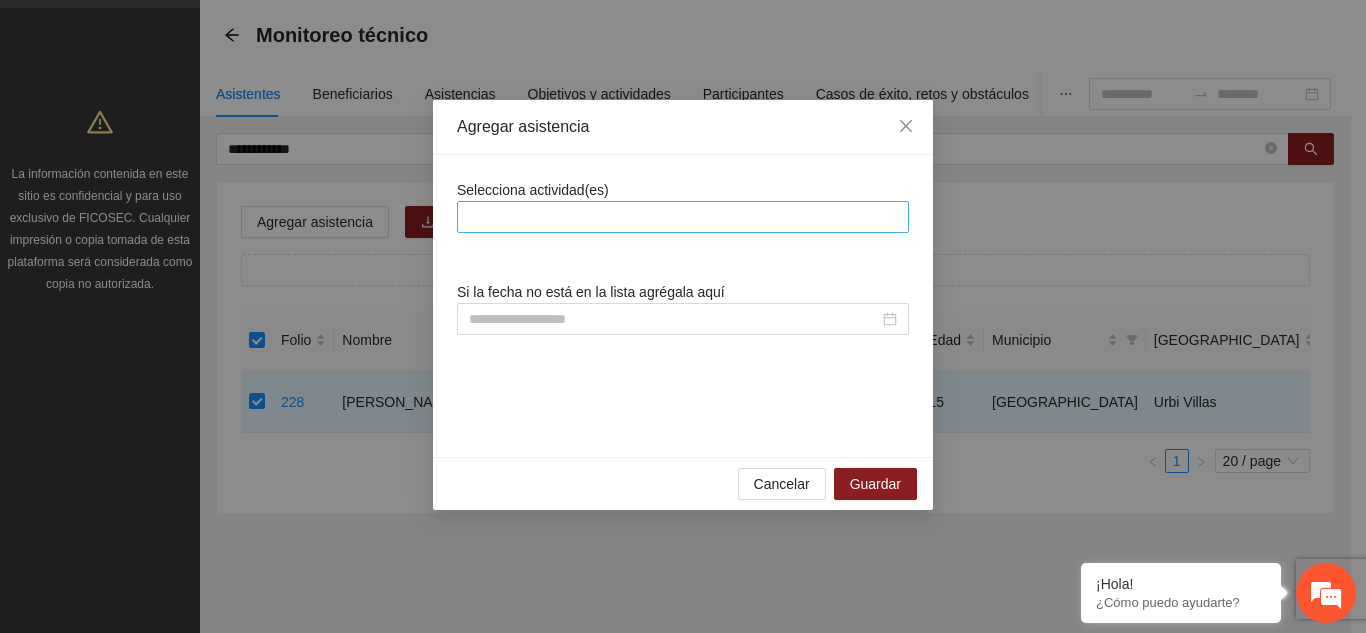 click at bounding box center [683, 217] 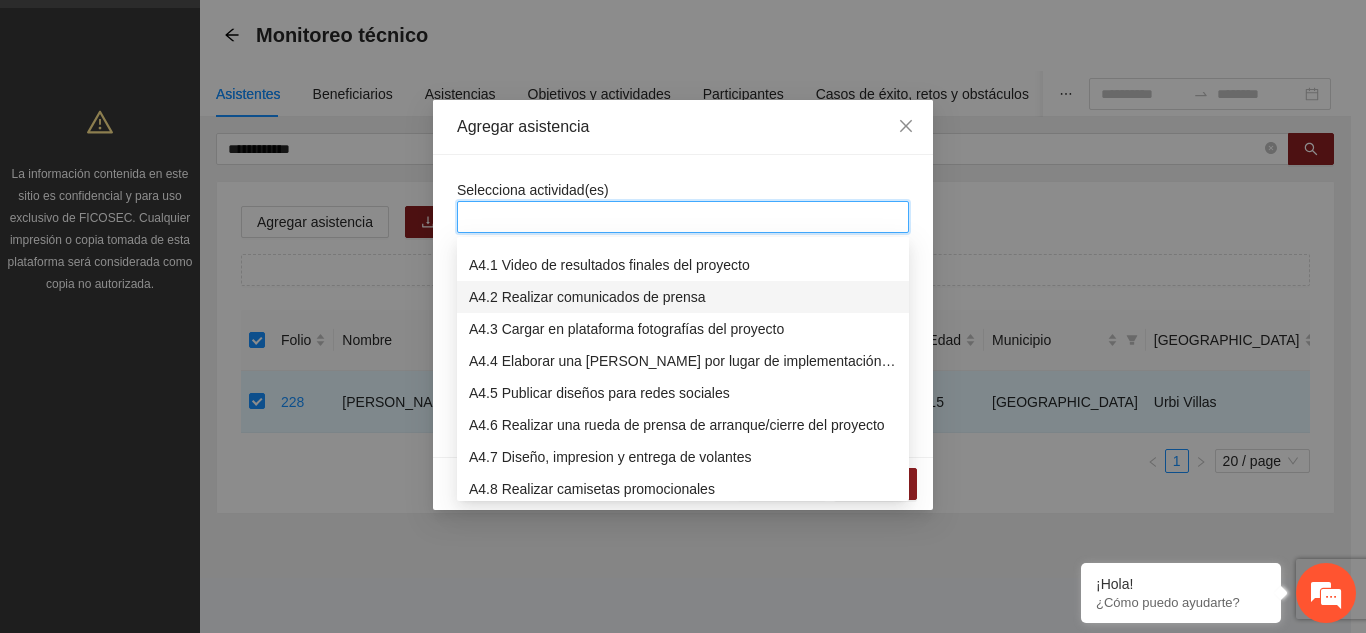 scroll, scrollTop: 1088, scrollLeft: 0, axis: vertical 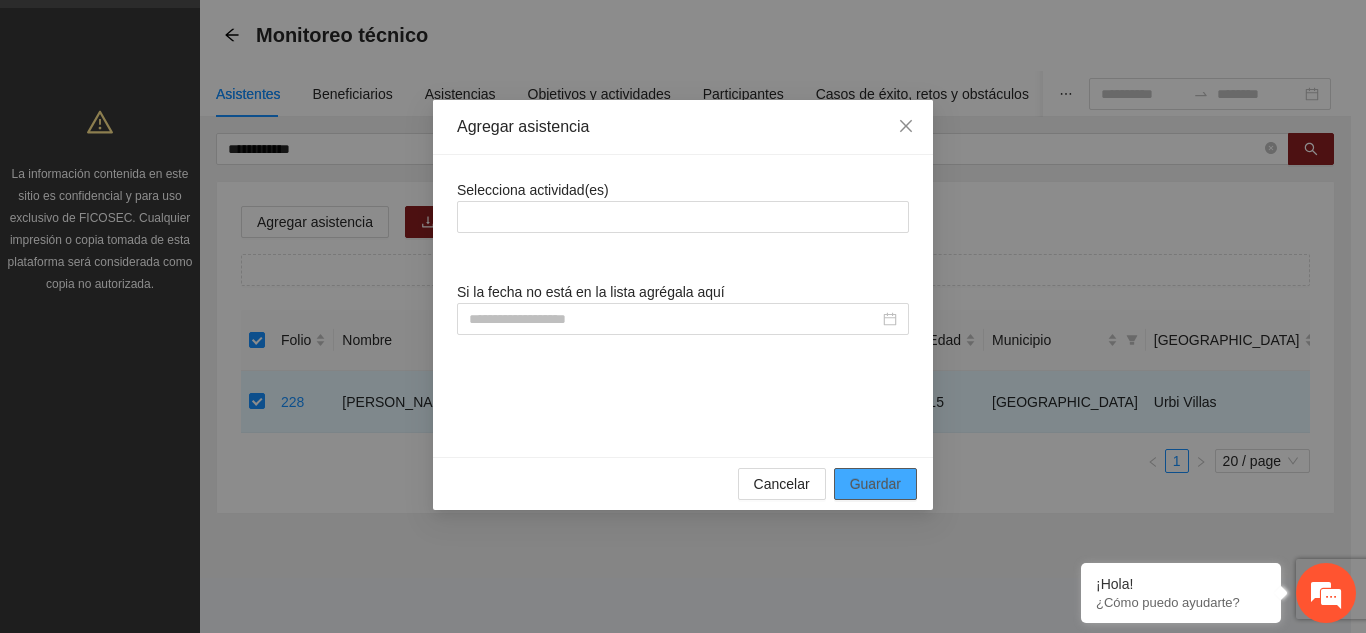 click on "Guardar" at bounding box center (875, 484) 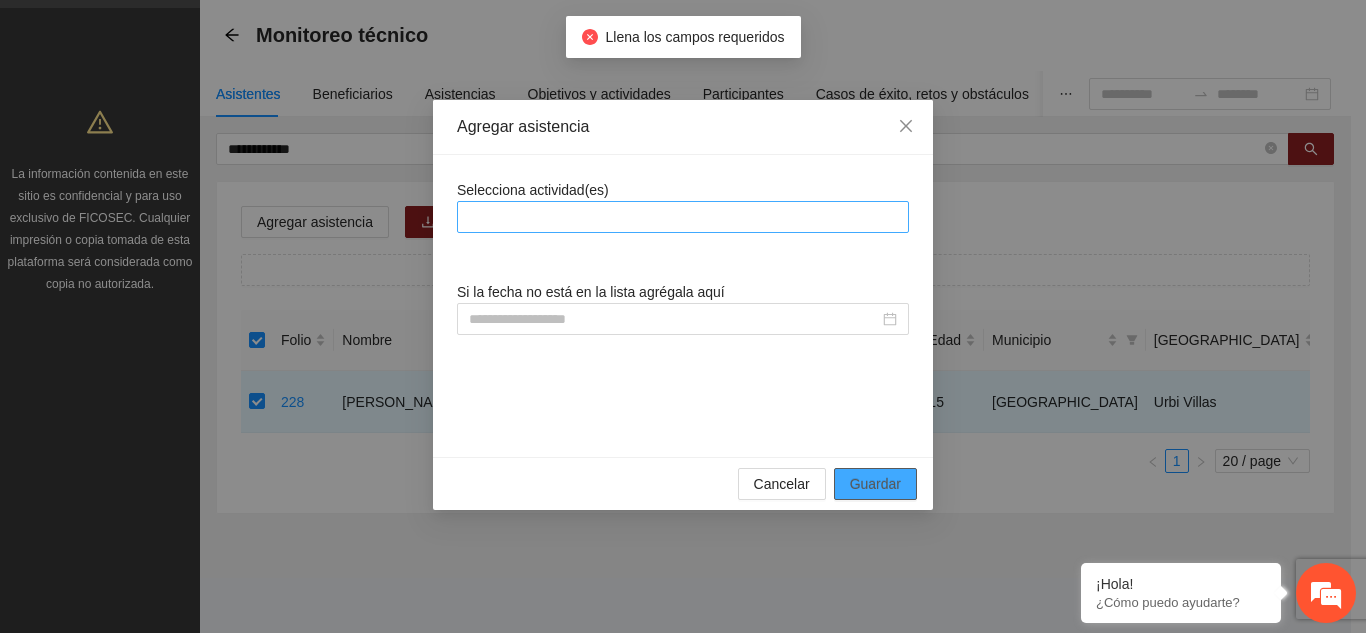 click at bounding box center [683, 217] 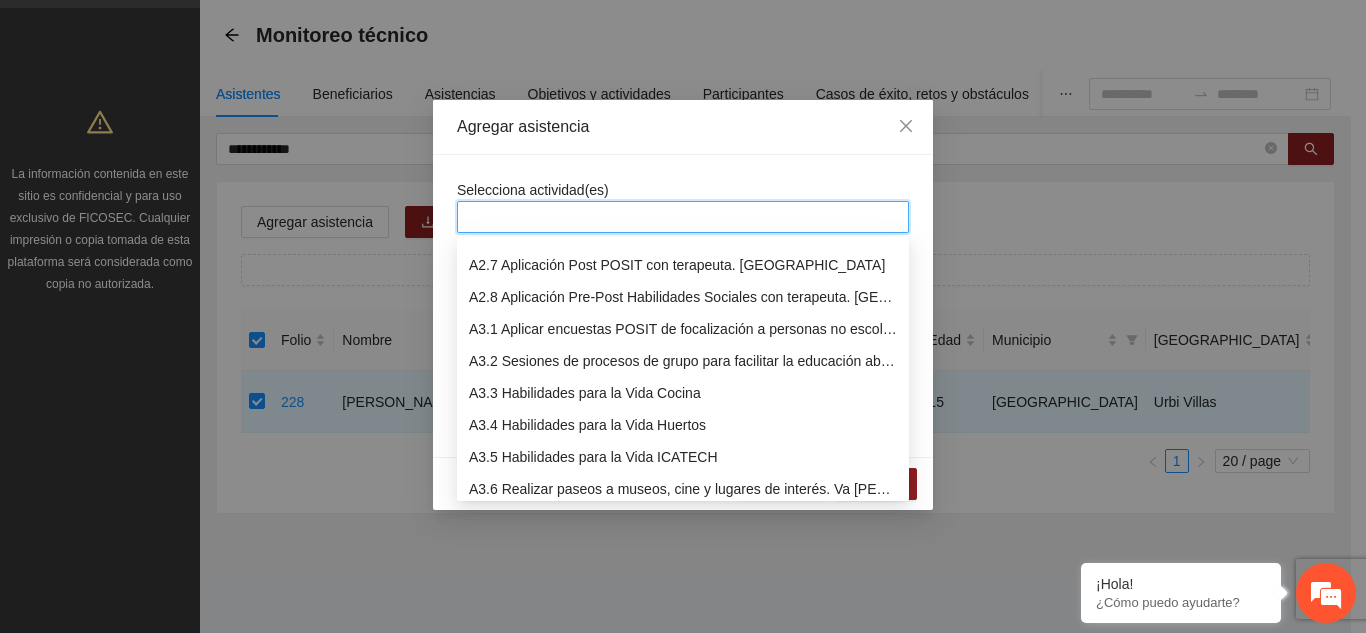 scroll, scrollTop: 700, scrollLeft: 0, axis: vertical 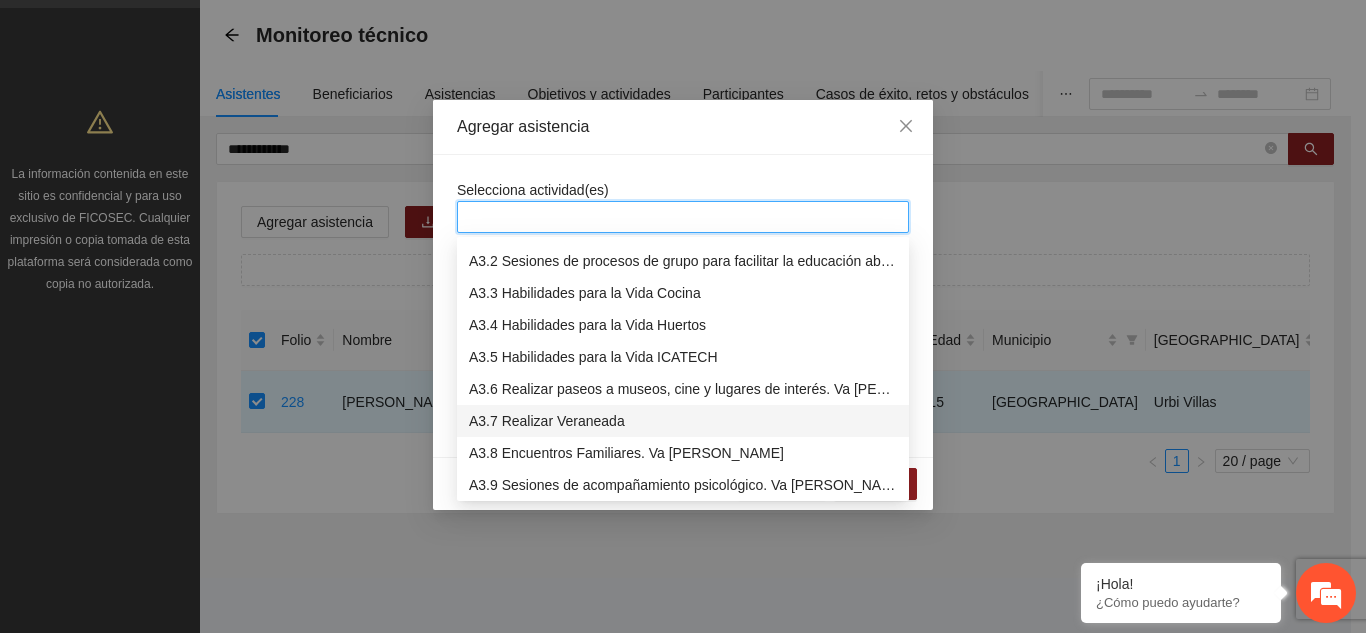 click on "A3.7 Realizar Veraneada" at bounding box center (683, 421) 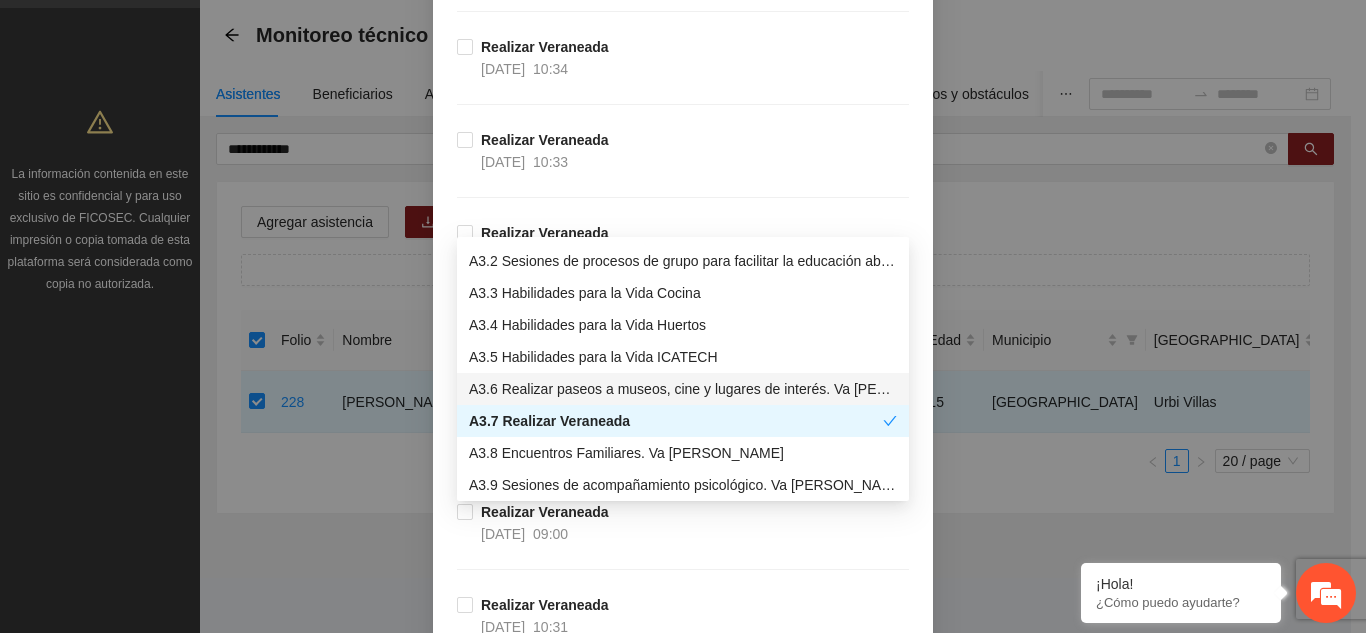 scroll, scrollTop: 2400, scrollLeft: 0, axis: vertical 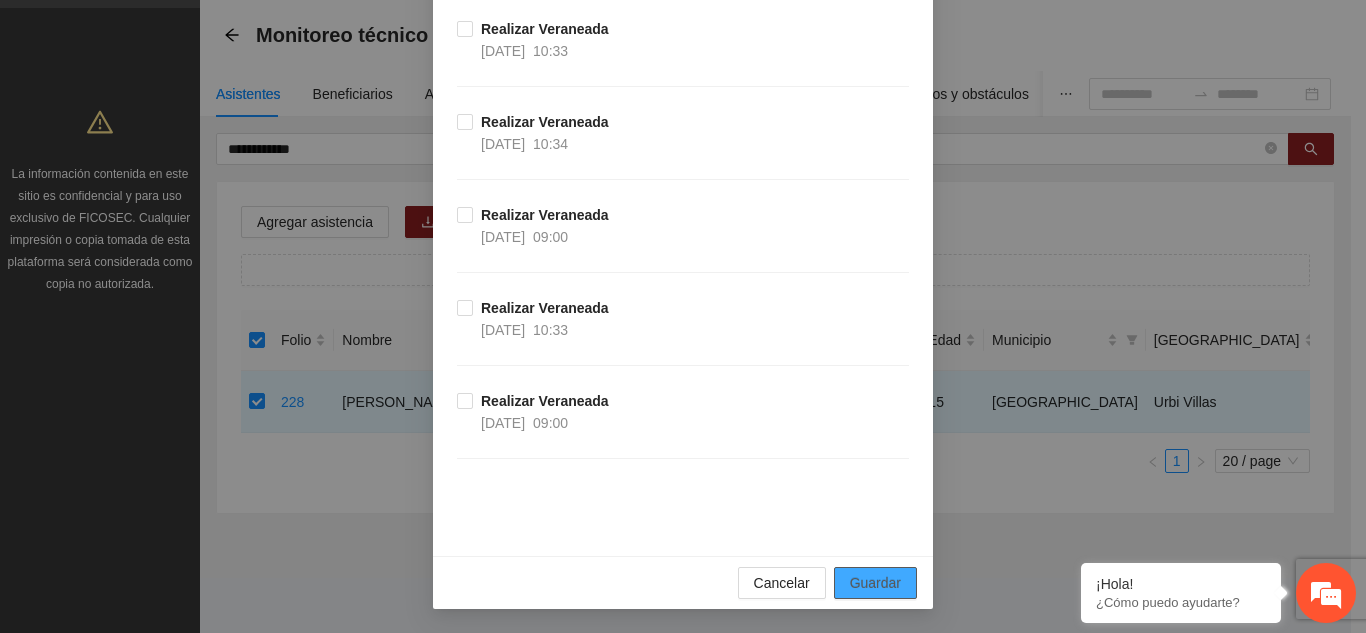 click on "Guardar" at bounding box center (875, 583) 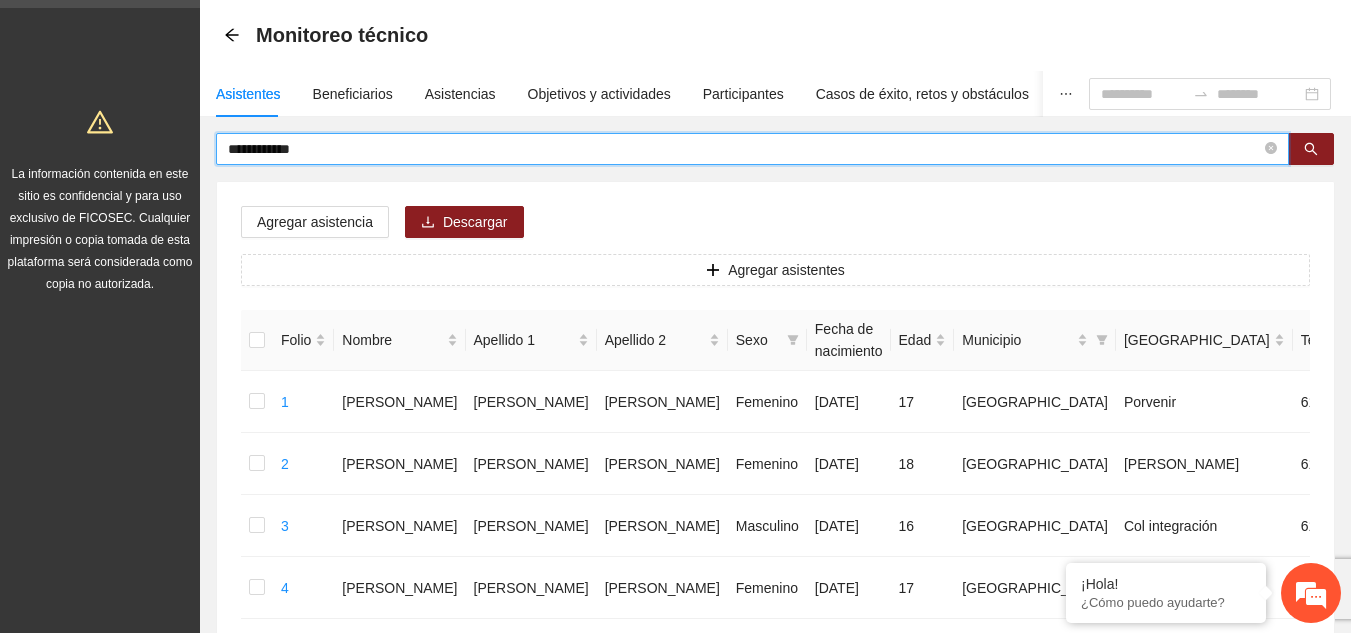 drag, startPoint x: 316, startPoint y: 152, endPoint x: 199, endPoint y: 138, distance: 117.83463 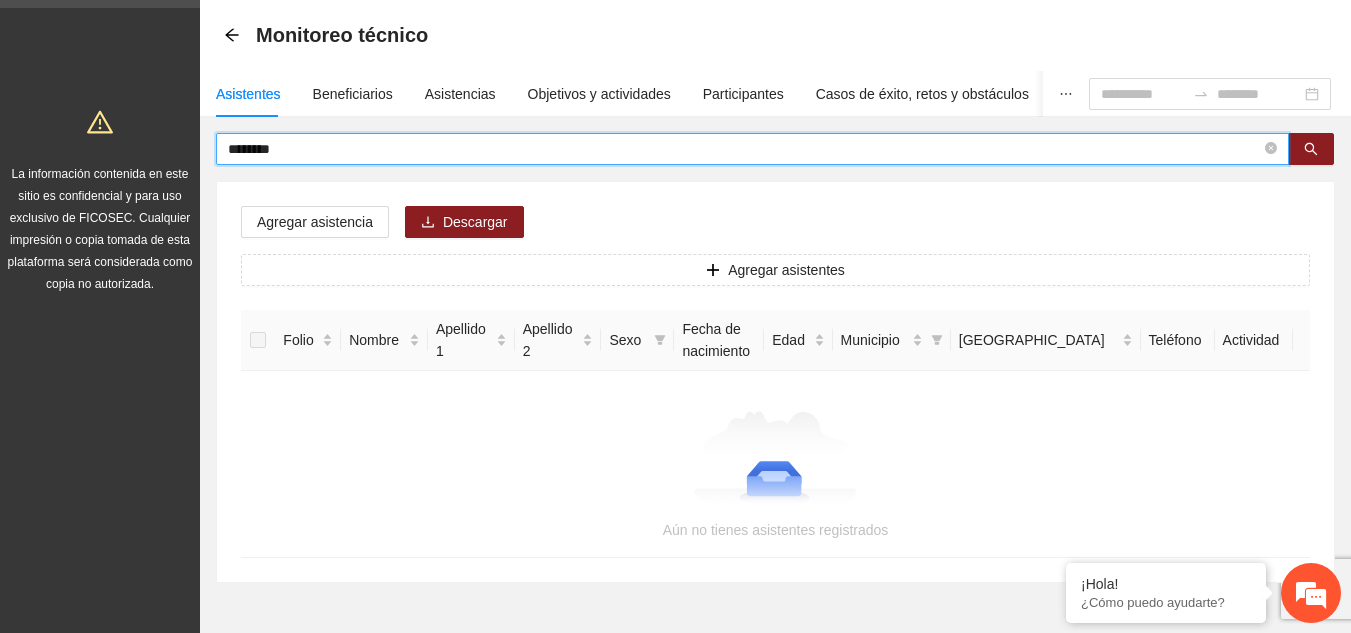 drag, startPoint x: 277, startPoint y: 154, endPoint x: 210, endPoint y: 142, distance: 68.06615 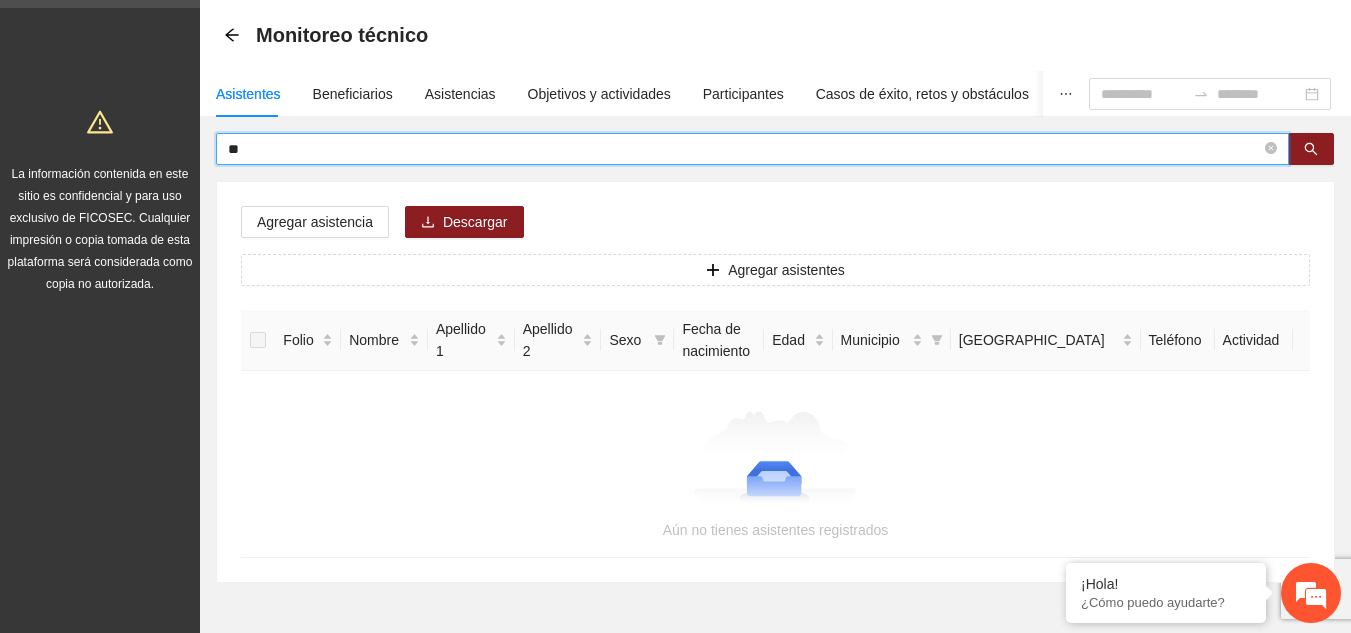 type on "*" 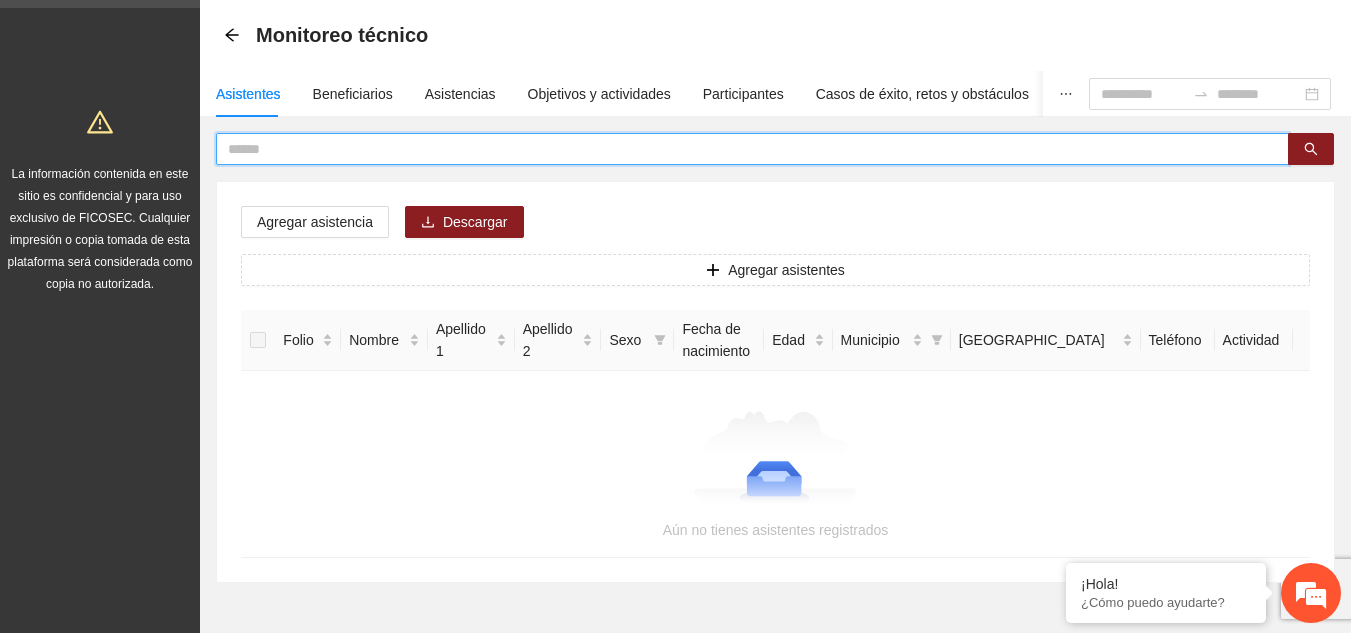 click at bounding box center [744, 149] 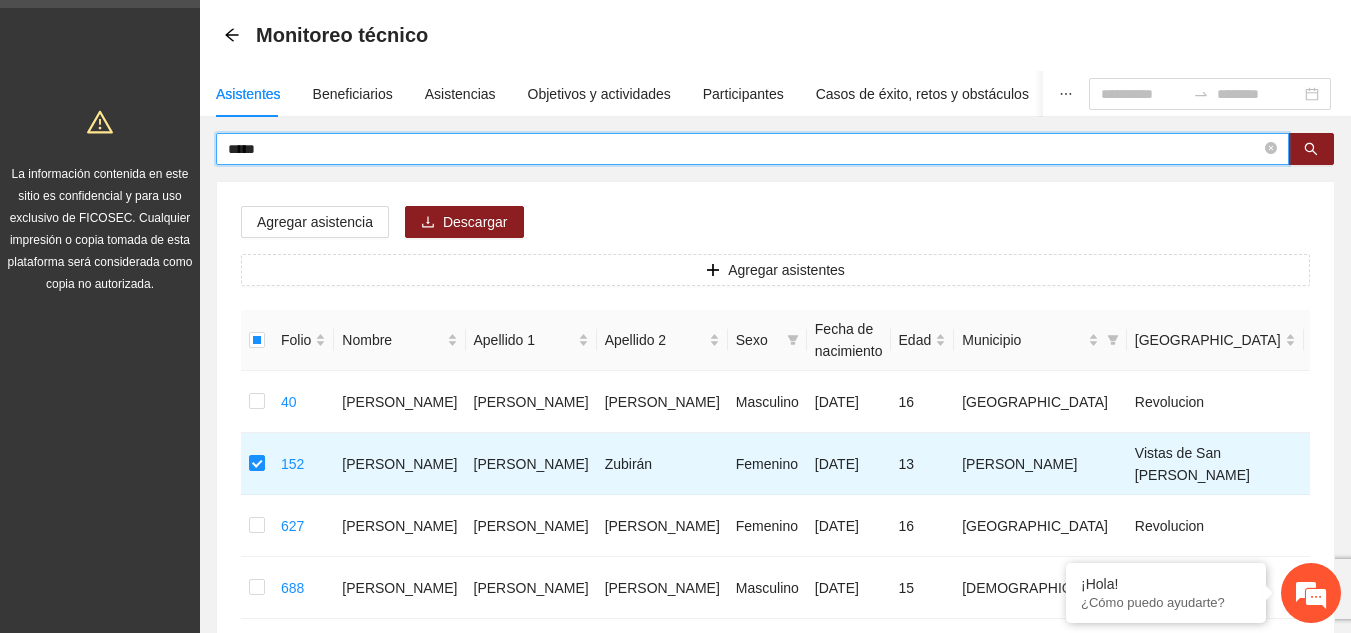 drag, startPoint x: 290, startPoint y: 152, endPoint x: 215, endPoint y: 154, distance: 75.026665 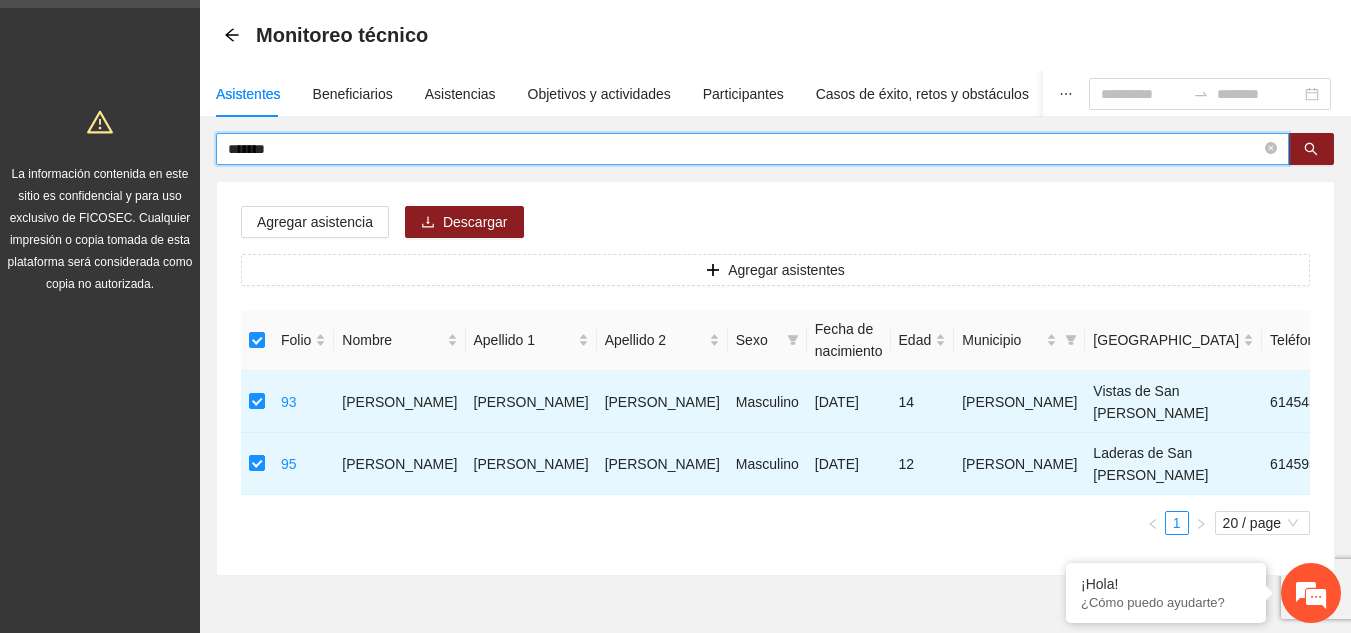 drag, startPoint x: 281, startPoint y: 149, endPoint x: 181, endPoint y: 146, distance: 100.04499 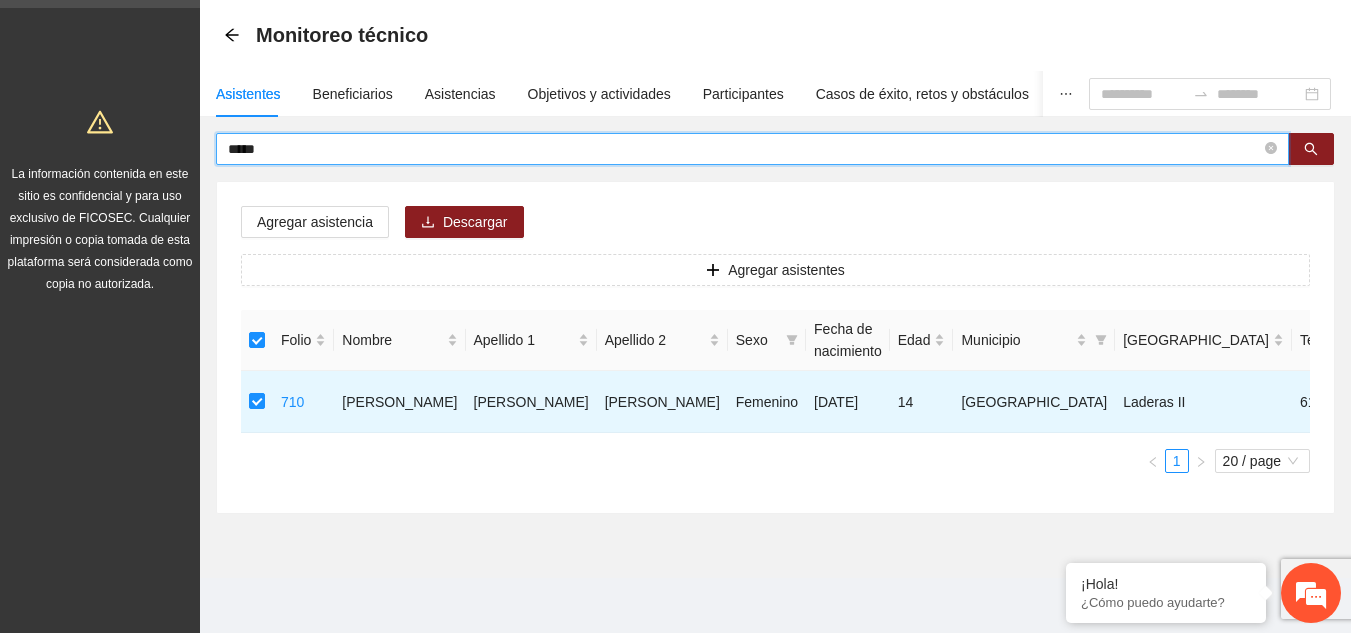 drag, startPoint x: 316, startPoint y: 148, endPoint x: 188, endPoint y: 151, distance: 128.03516 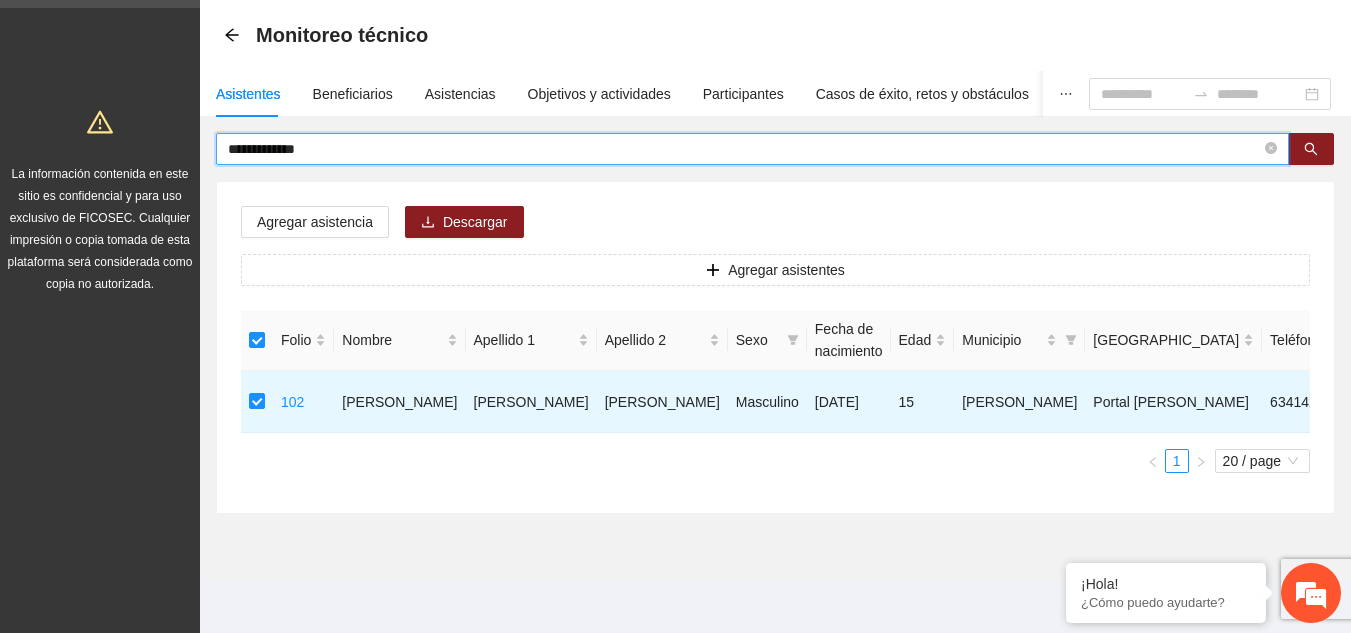 drag, startPoint x: 340, startPoint y: 156, endPoint x: 192, endPoint y: 156, distance: 148 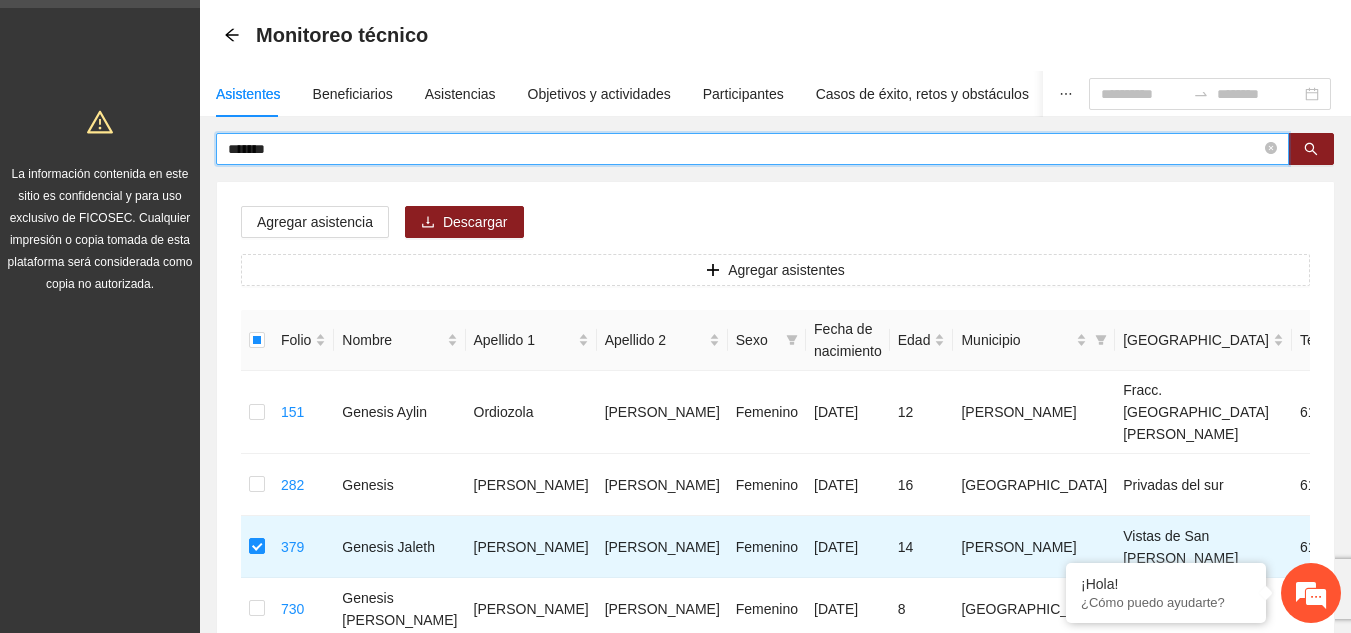 drag, startPoint x: 311, startPoint y: 147, endPoint x: 199, endPoint y: 147, distance: 112 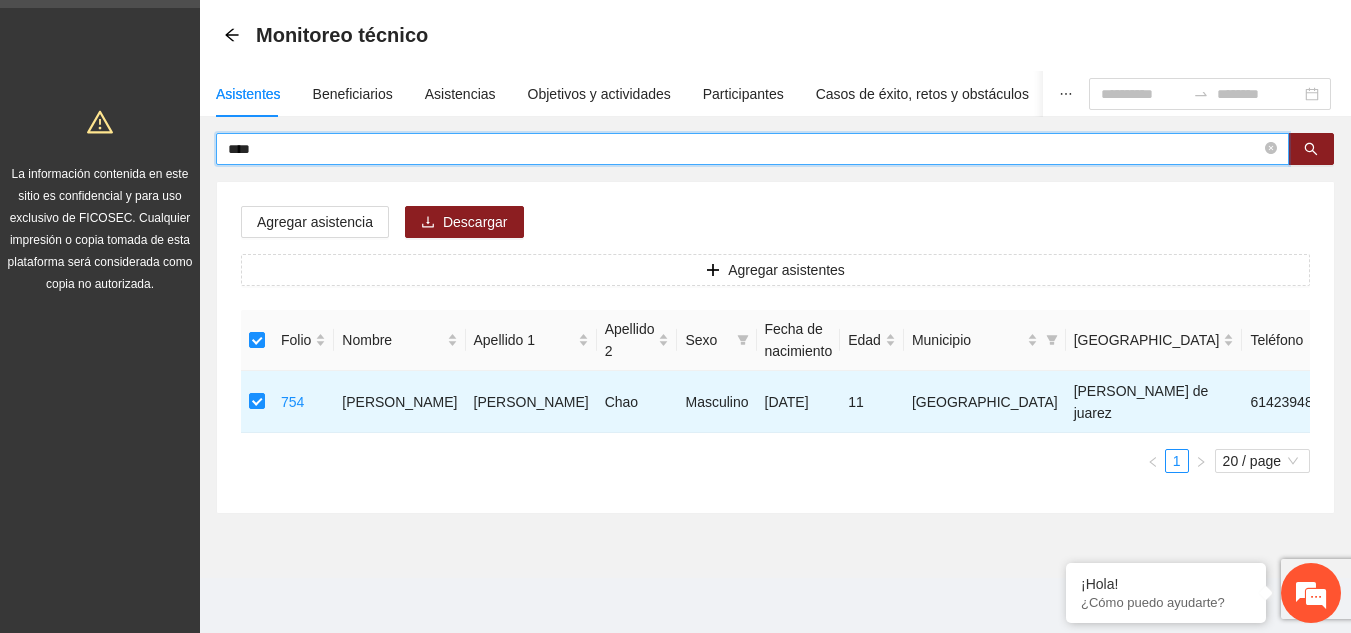 drag, startPoint x: 308, startPoint y: 147, endPoint x: 208, endPoint y: 148, distance: 100.005 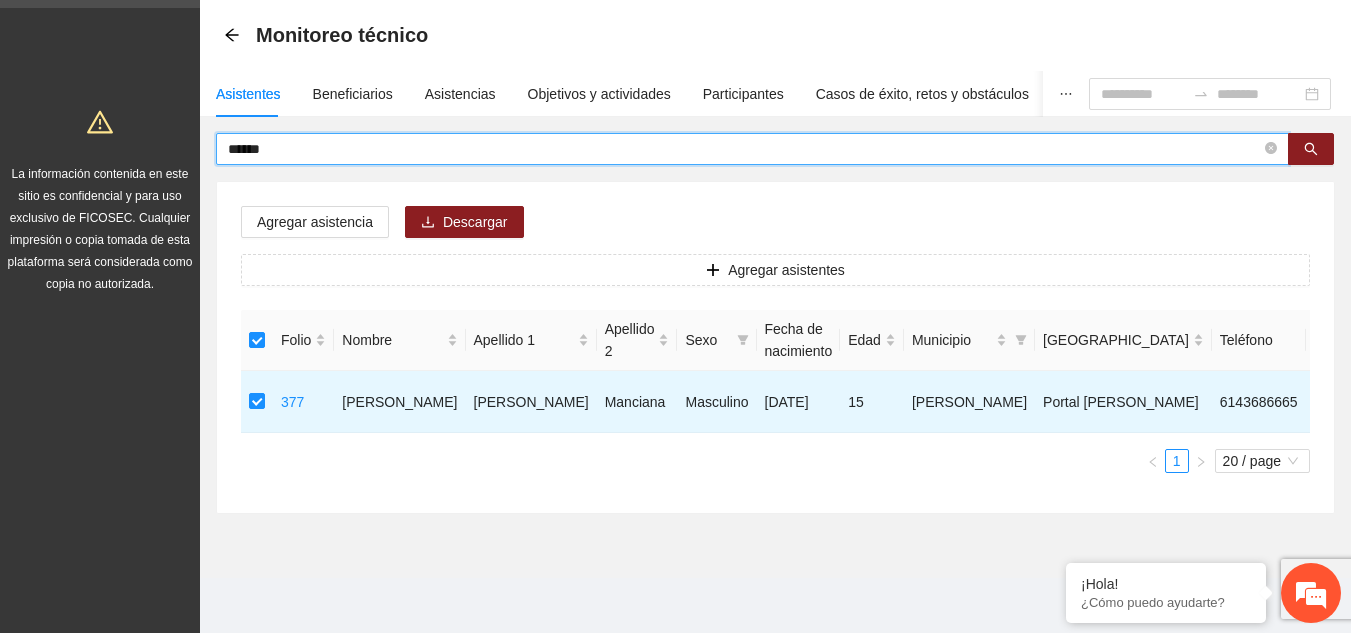 drag, startPoint x: 303, startPoint y: 145, endPoint x: 219, endPoint y: 145, distance: 84 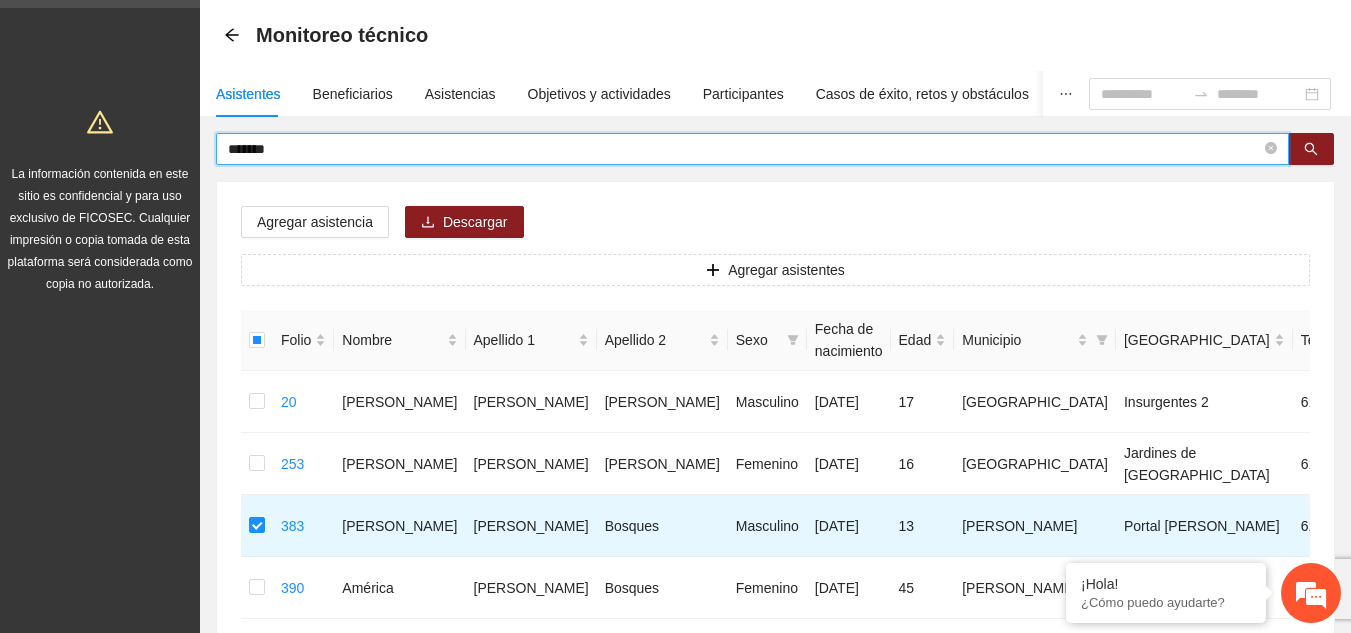 drag, startPoint x: 226, startPoint y: 153, endPoint x: 163, endPoint y: 153, distance: 63 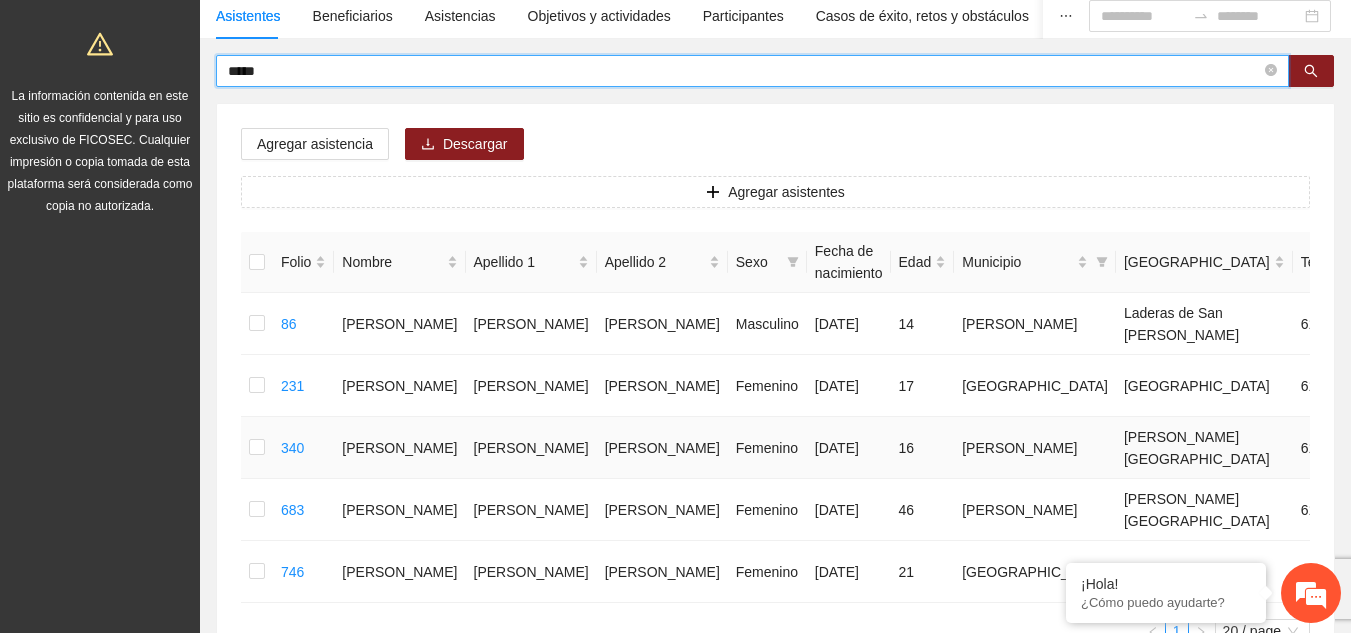 scroll, scrollTop: 184, scrollLeft: 0, axis: vertical 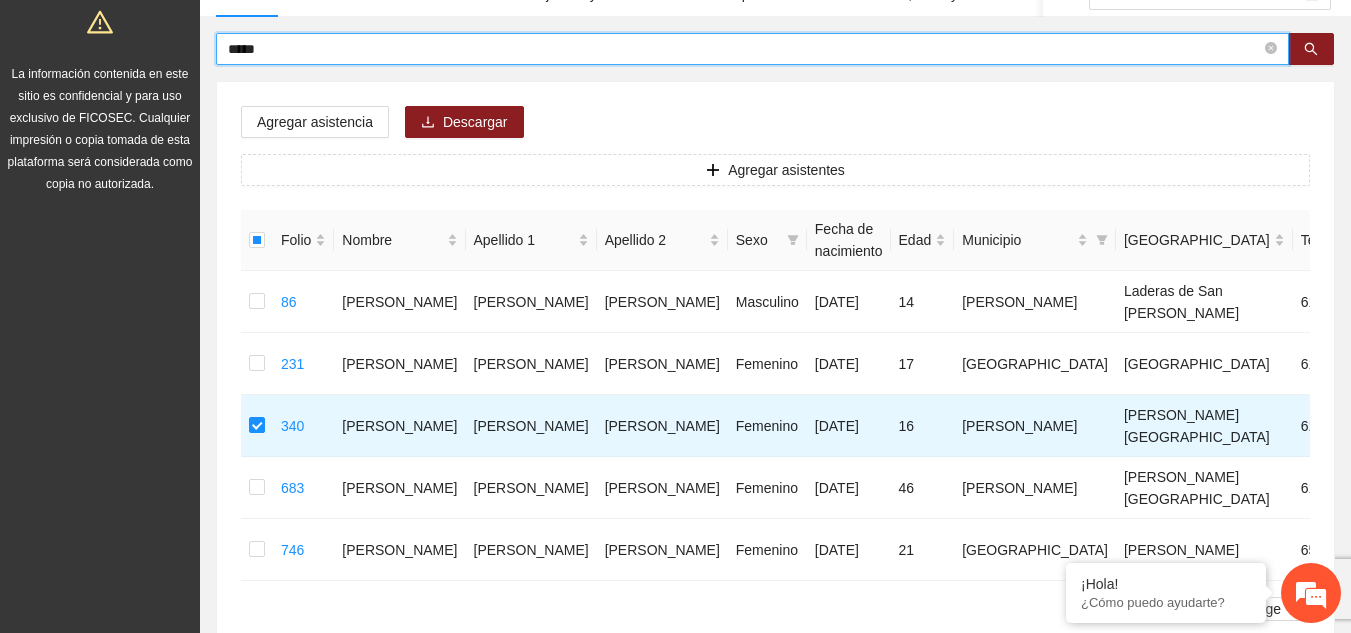 drag, startPoint x: 307, startPoint y: 52, endPoint x: 200, endPoint y: 52, distance: 107 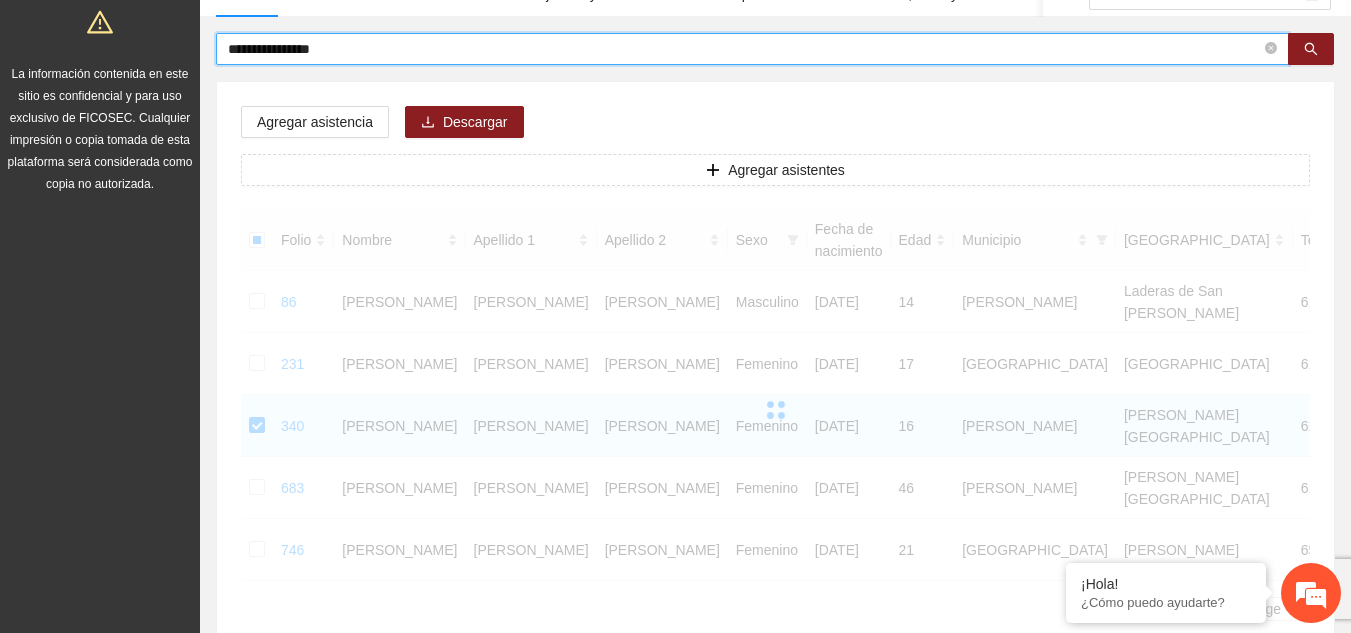 scroll, scrollTop: 145, scrollLeft: 0, axis: vertical 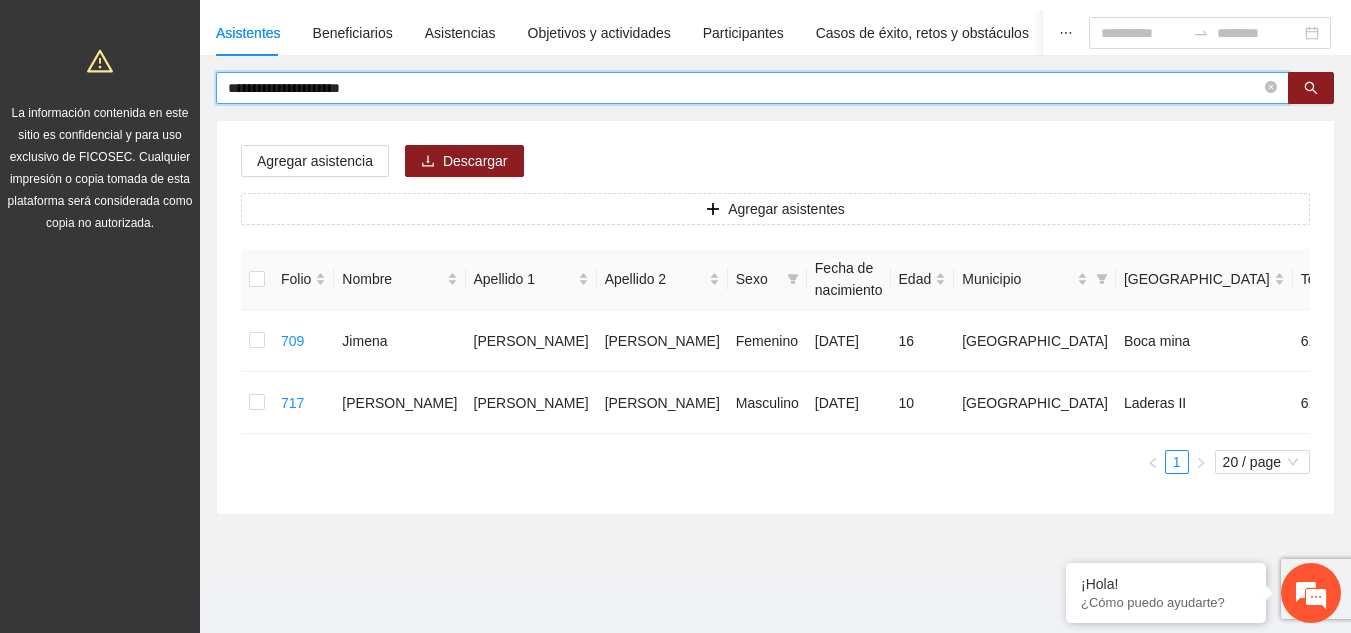 type on "**********" 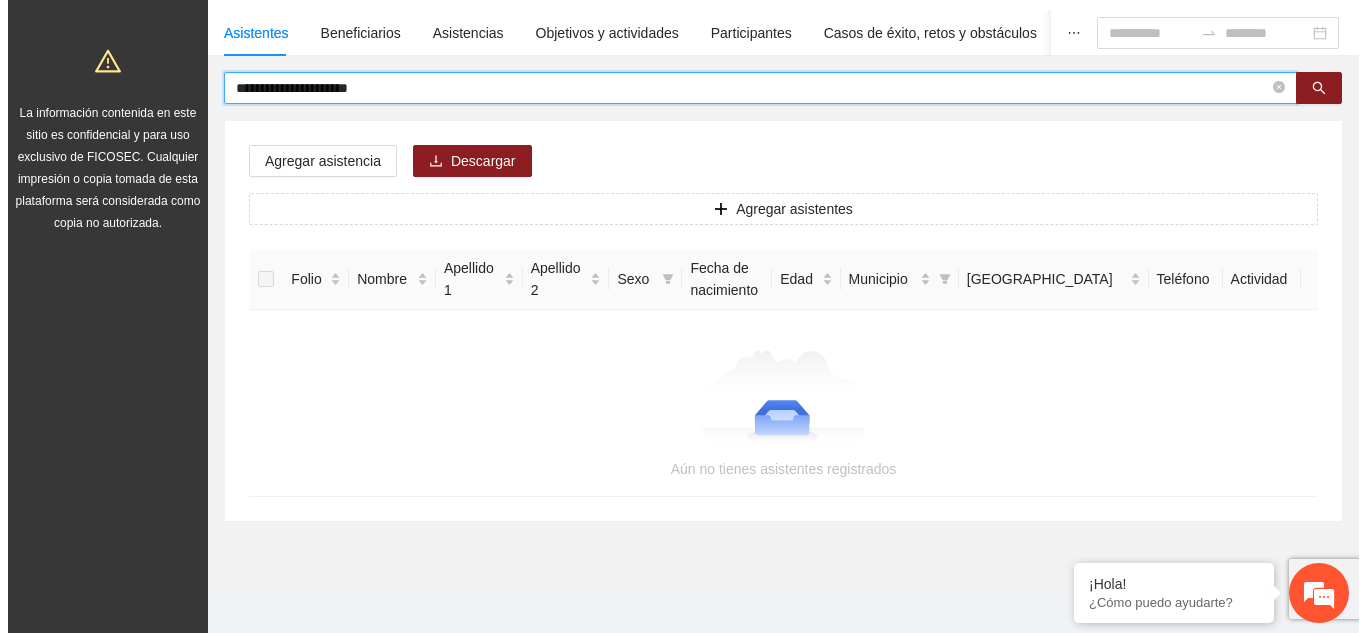 scroll, scrollTop: 154, scrollLeft: 0, axis: vertical 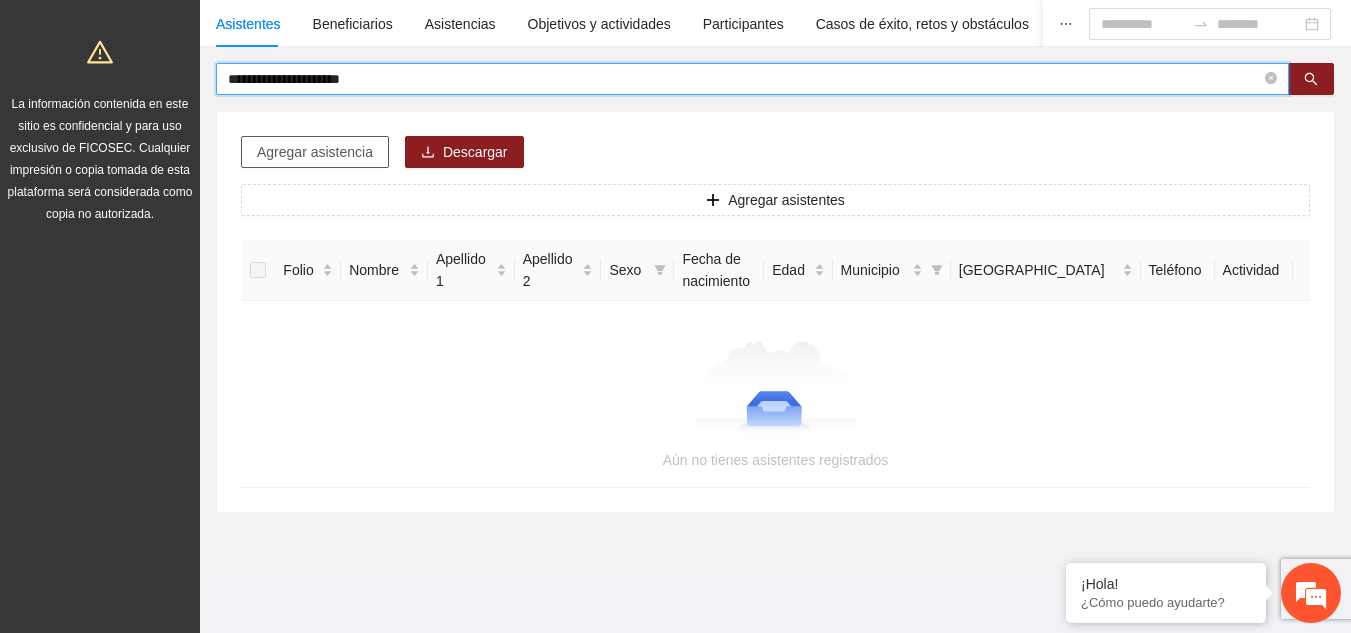click on "Agregar asistencia" at bounding box center [315, 152] 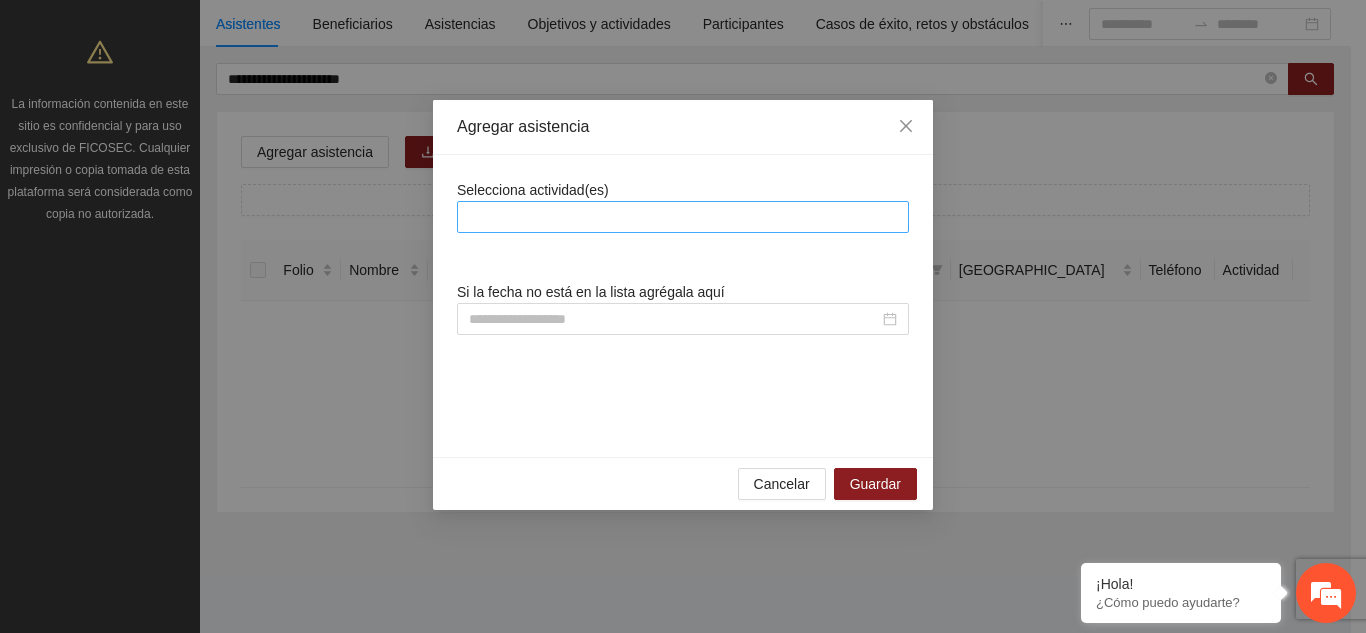 click at bounding box center [683, 217] 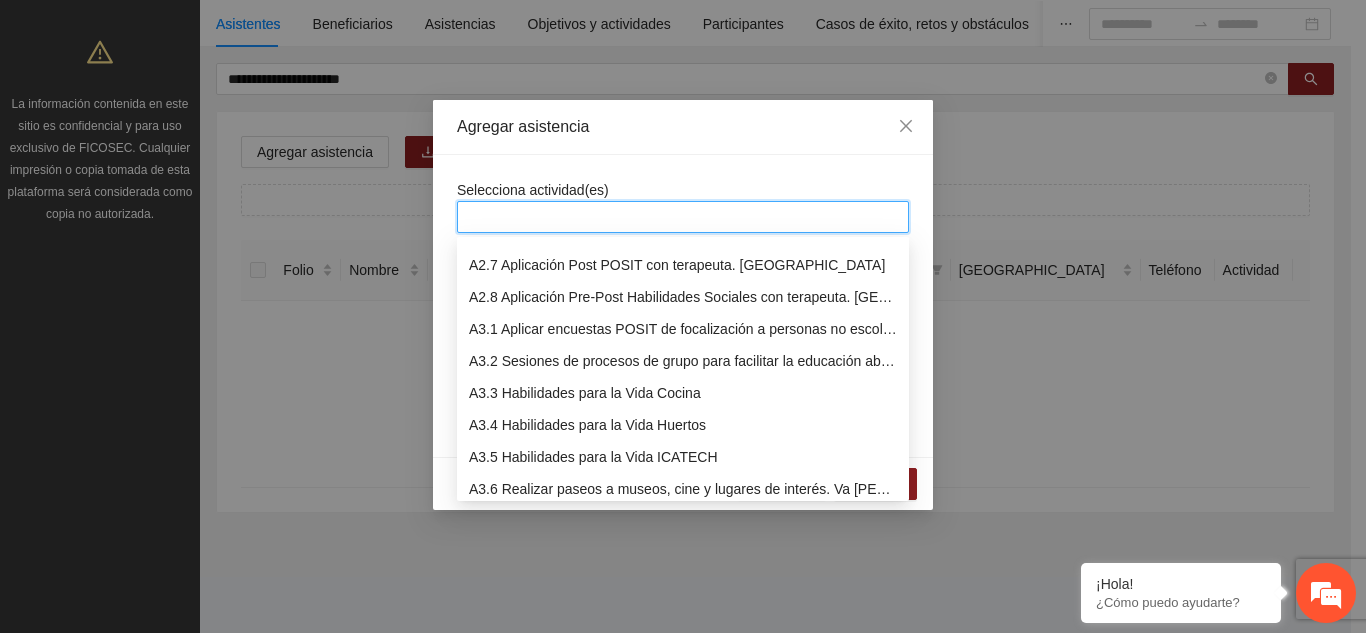 scroll, scrollTop: 700, scrollLeft: 0, axis: vertical 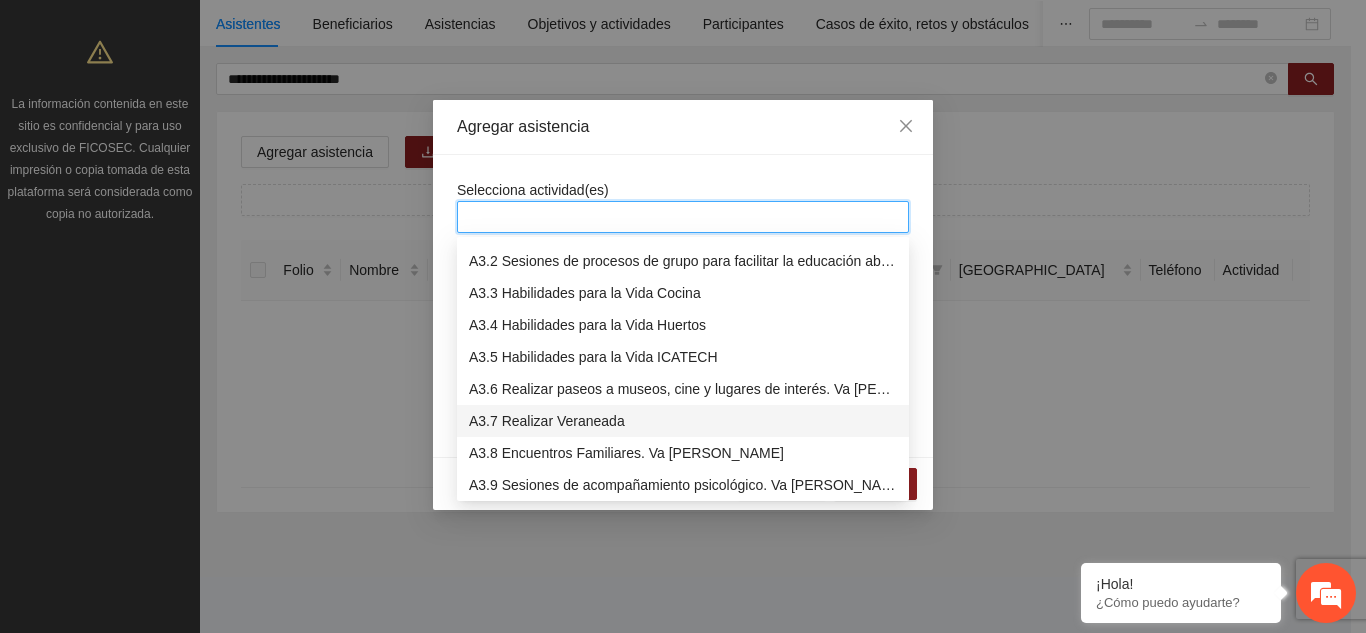 click on "A3.7 Realizar Veraneada" at bounding box center (683, 421) 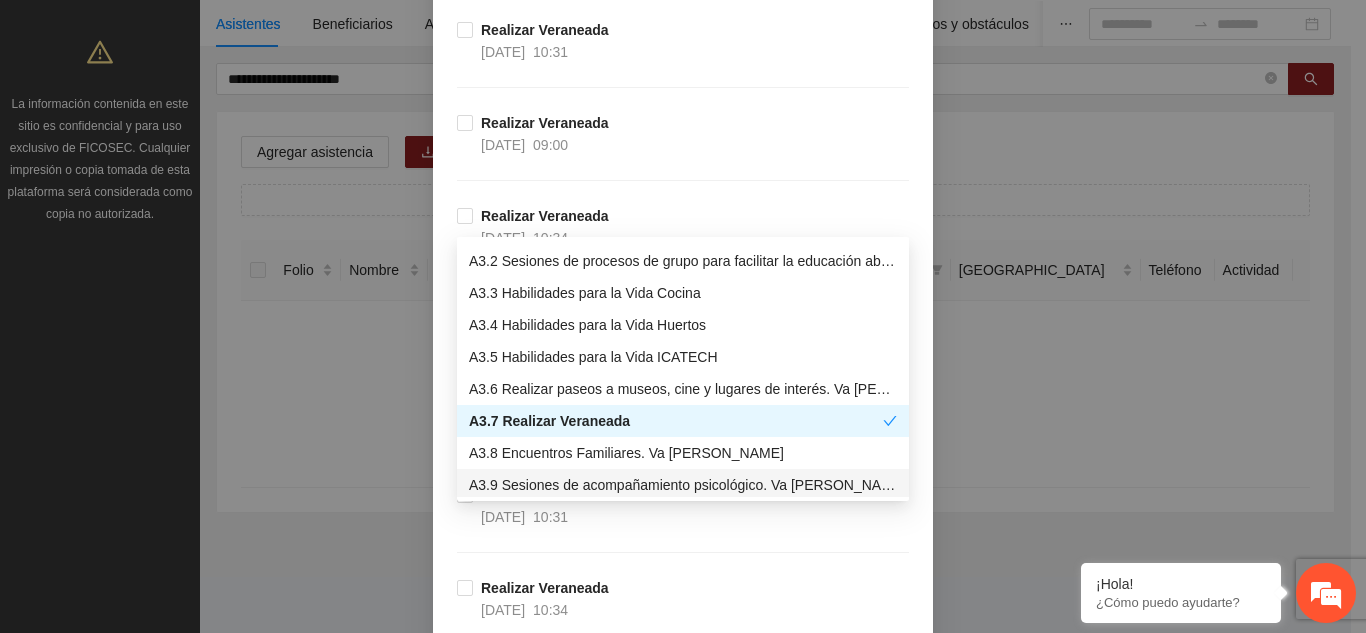 scroll, scrollTop: 900, scrollLeft: 0, axis: vertical 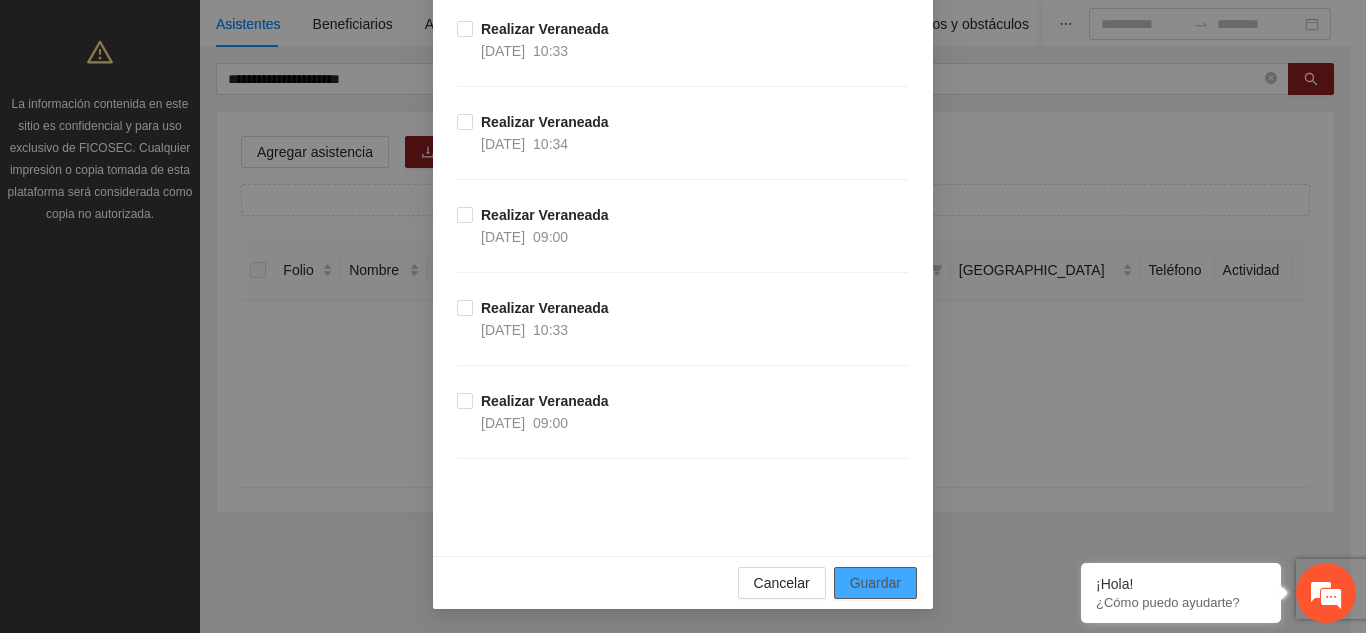 click on "Guardar" at bounding box center (875, 583) 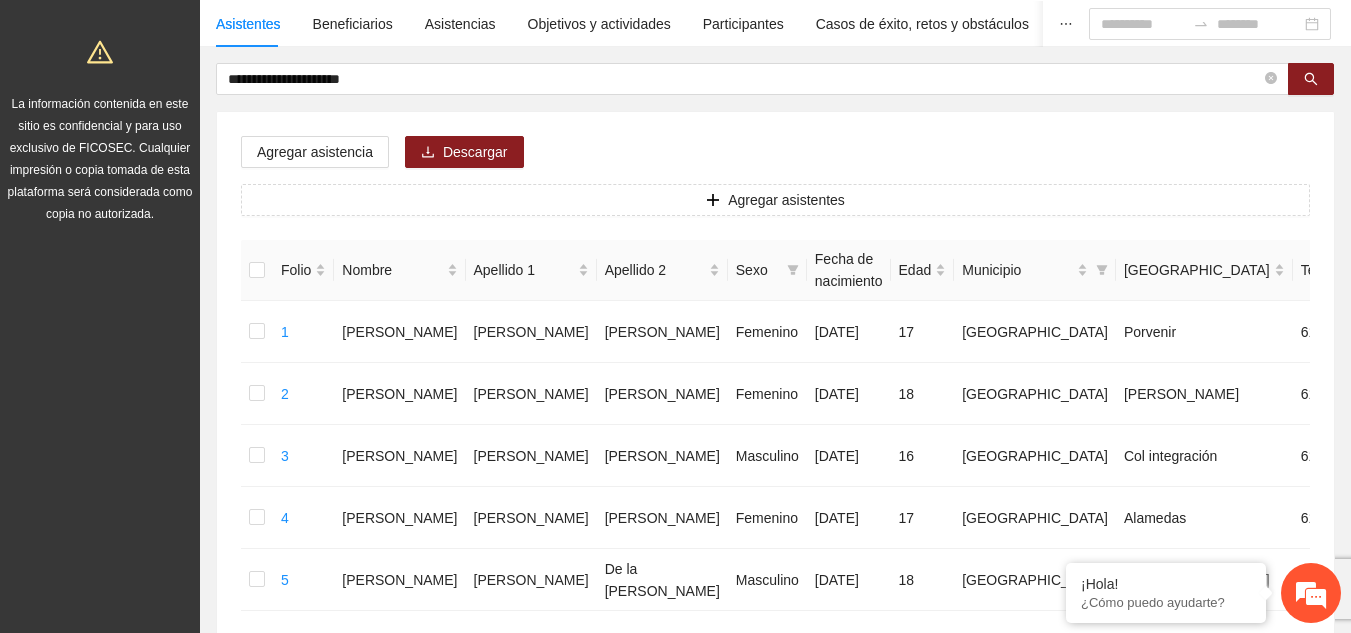 scroll, scrollTop: 0, scrollLeft: 0, axis: both 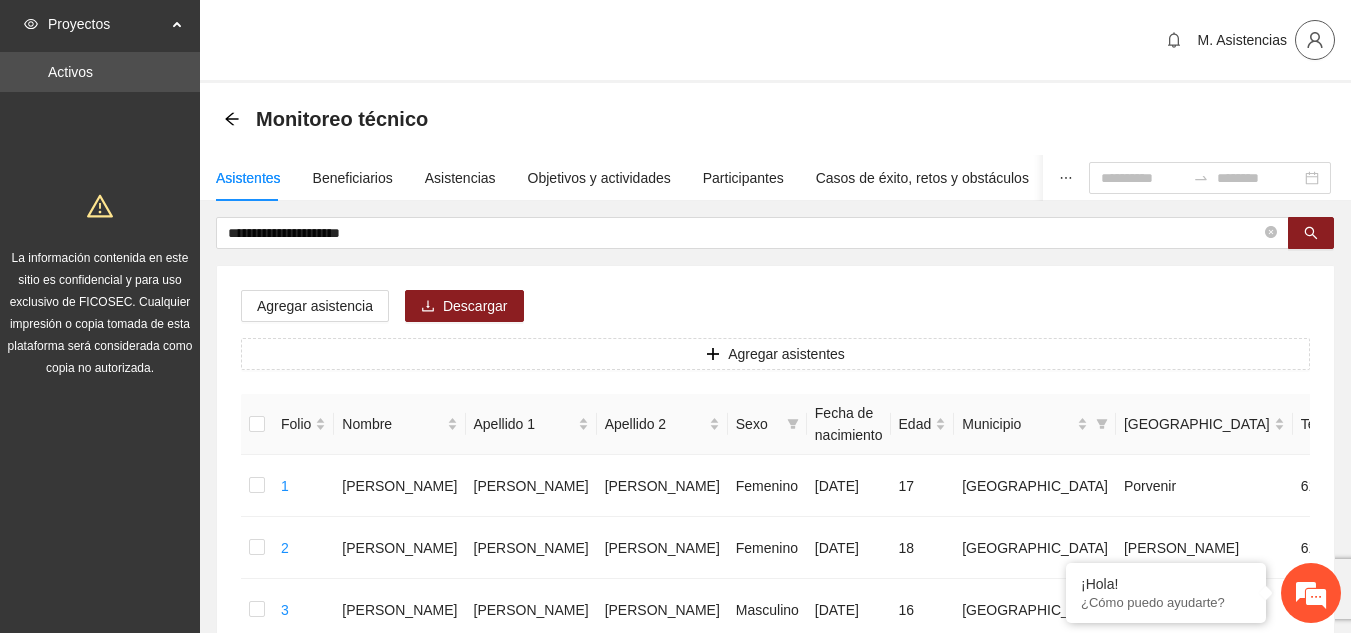 click at bounding box center (1315, 40) 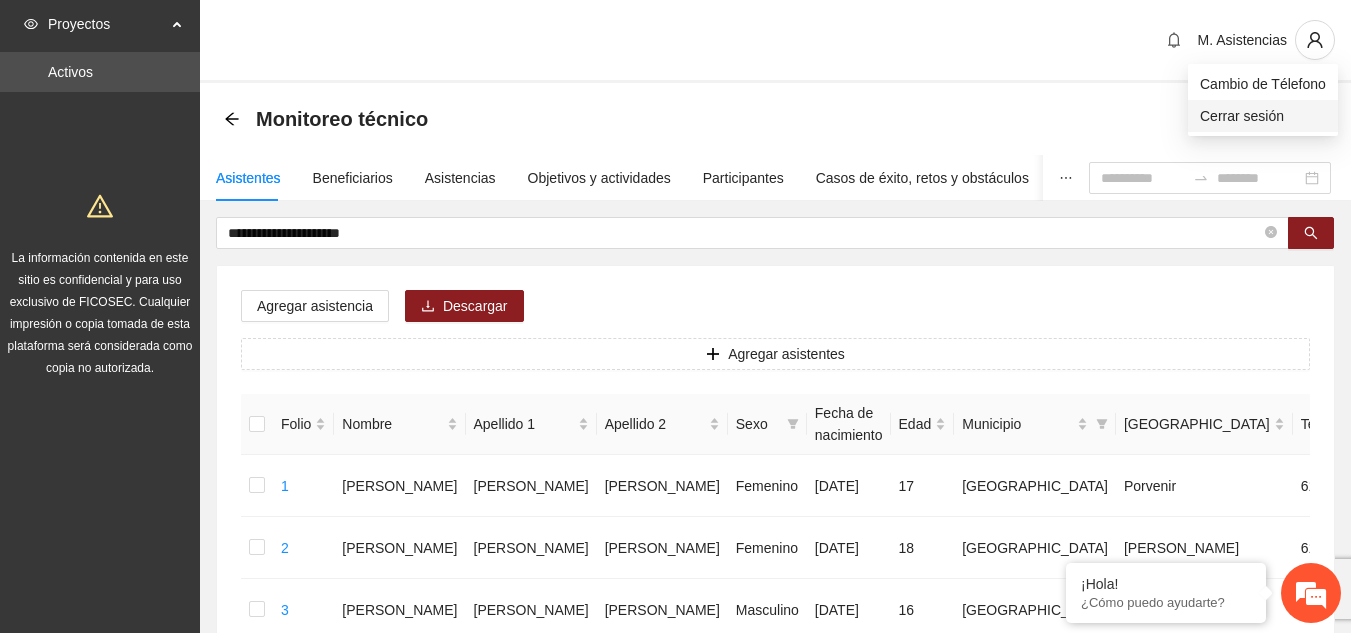 click on "Cerrar sesión" at bounding box center [1263, 116] 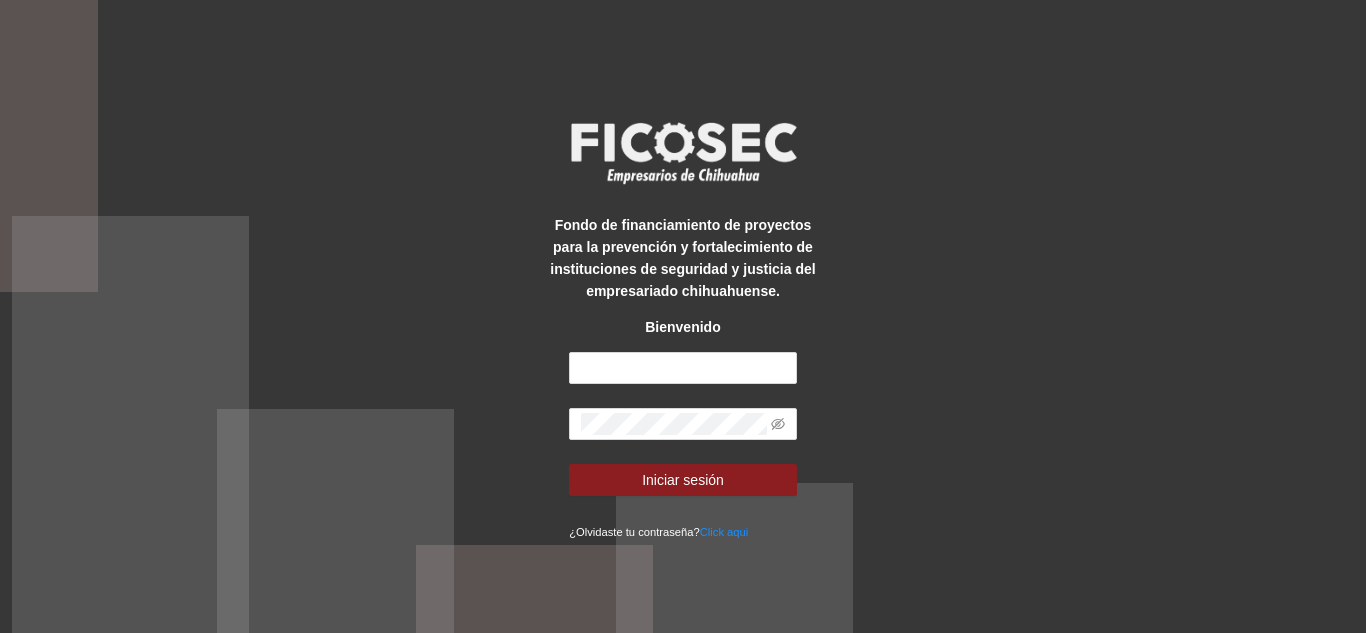 scroll, scrollTop: 0, scrollLeft: 0, axis: both 